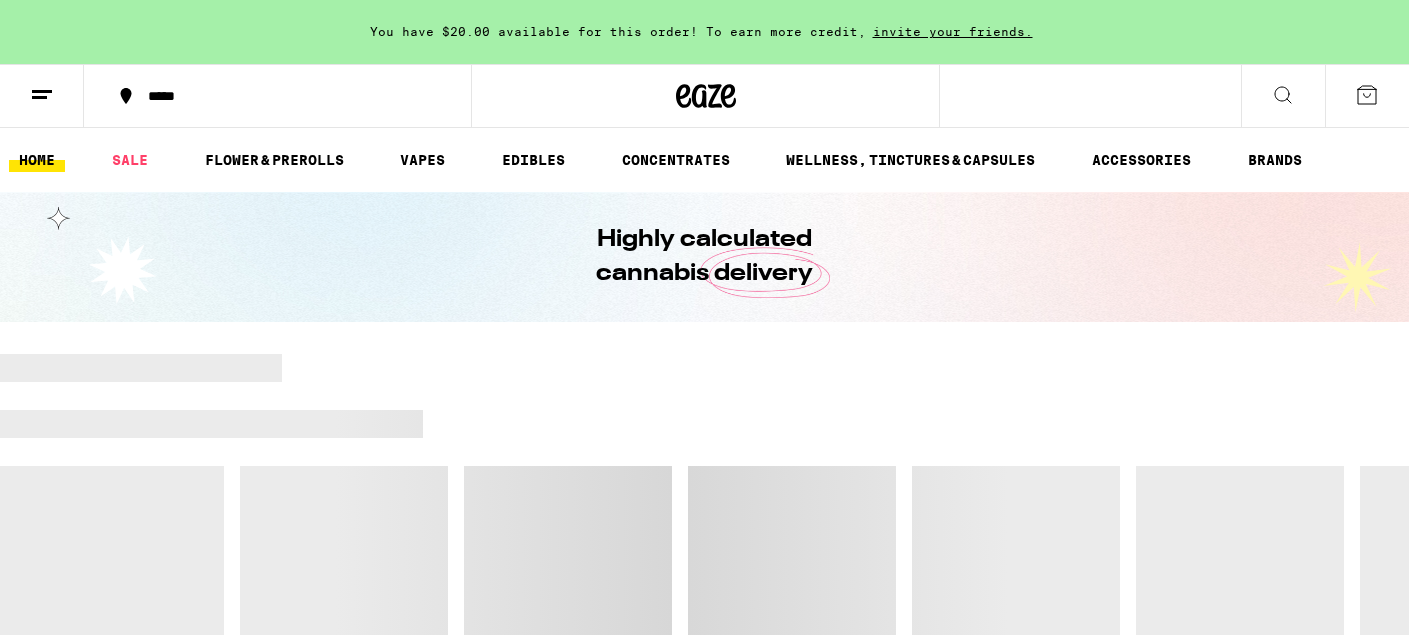 scroll, scrollTop: 0, scrollLeft: 0, axis: both 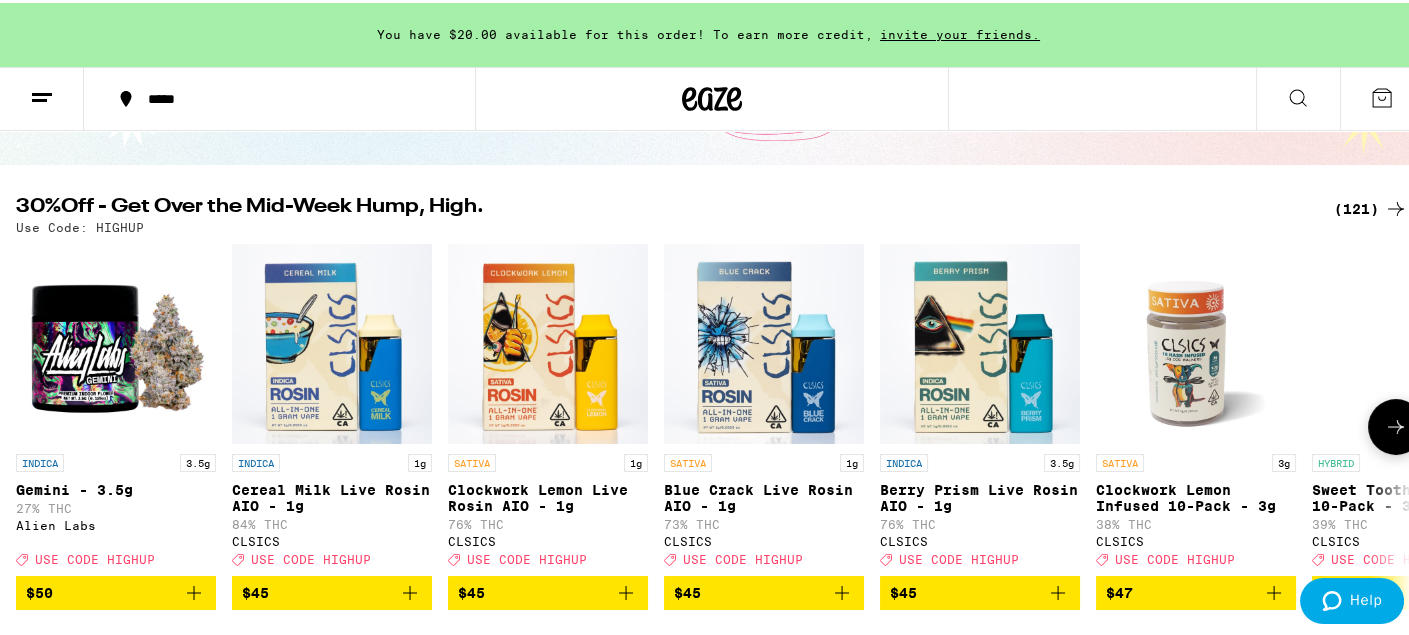 click 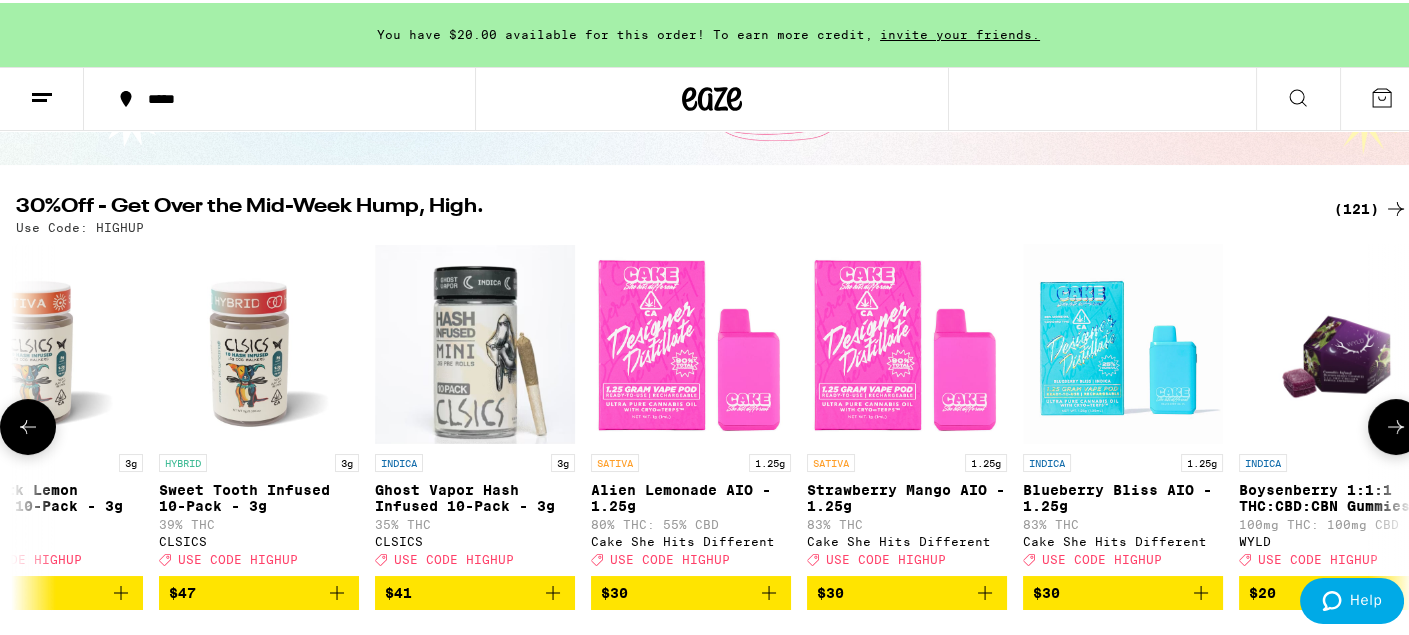 scroll, scrollTop: 0, scrollLeft: 1159, axis: horizontal 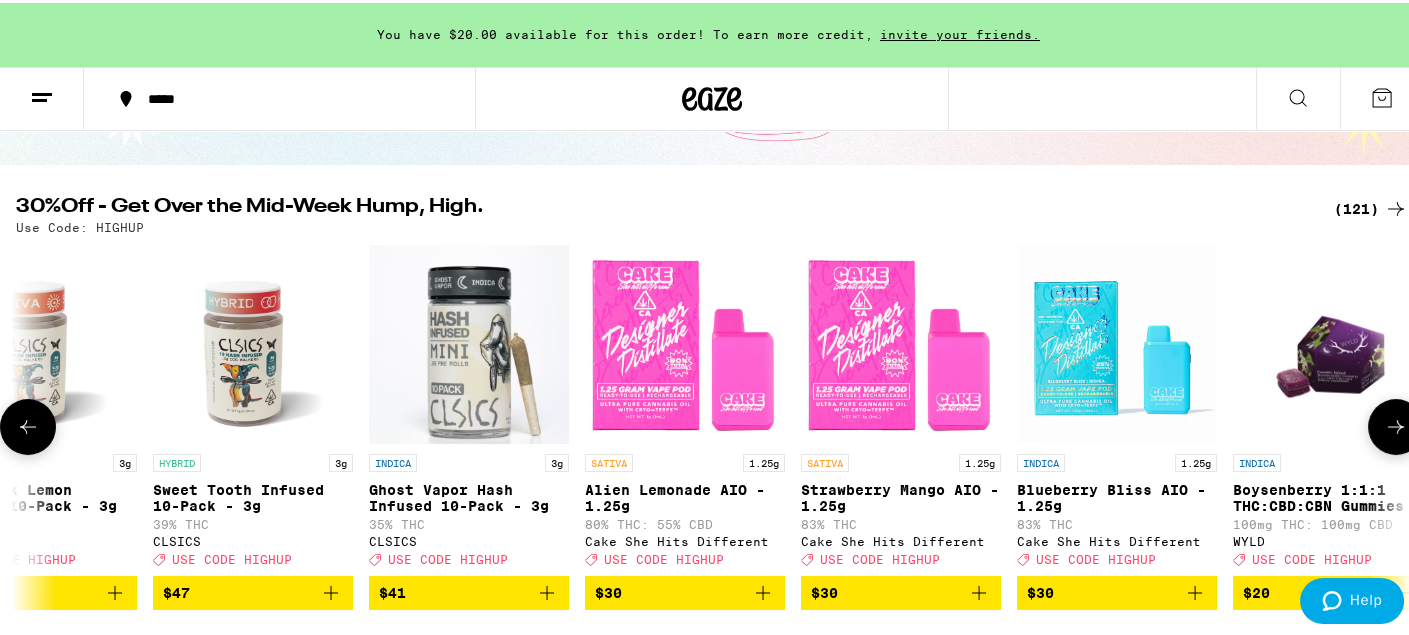 click 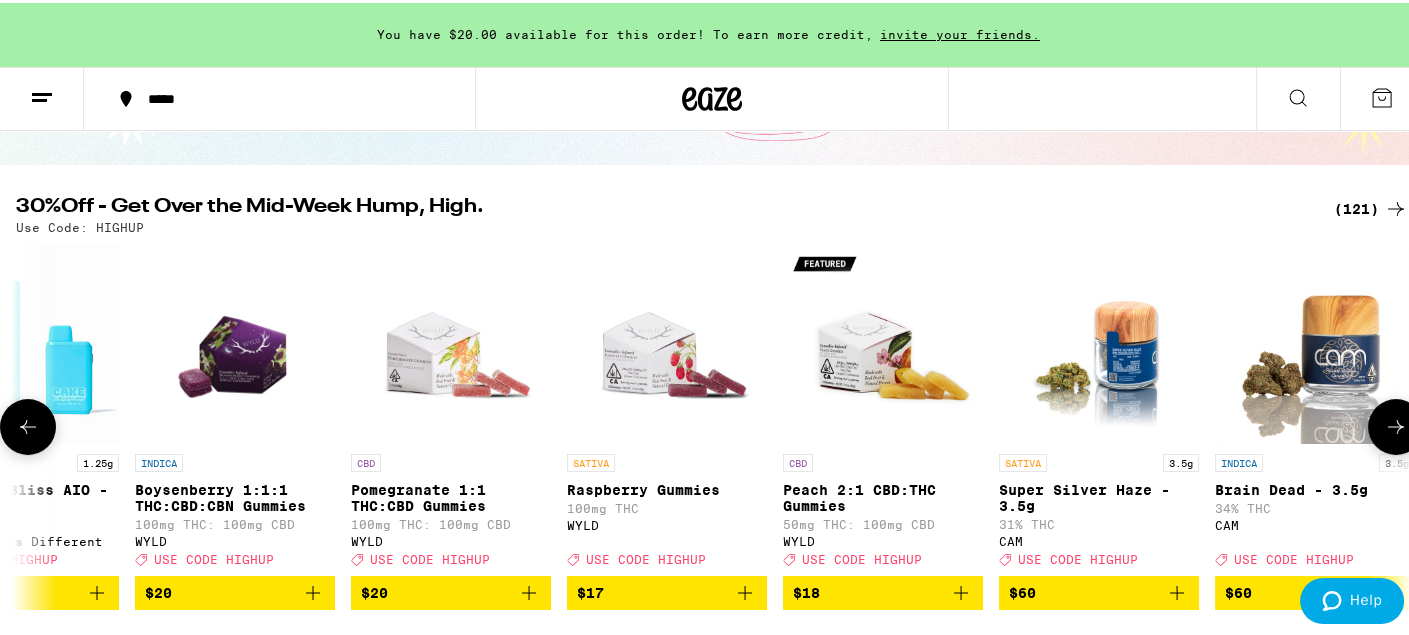 scroll, scrollTop: 0, scrollLeft: 2318, axis: horizontal 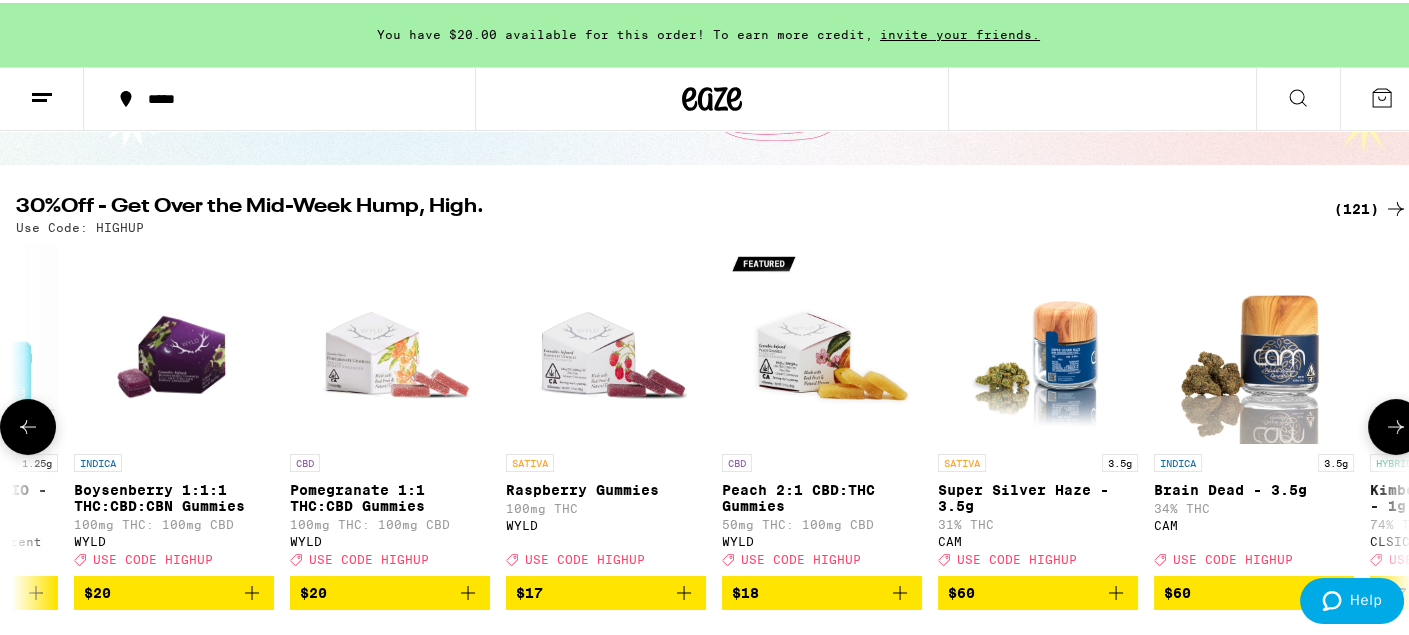 click 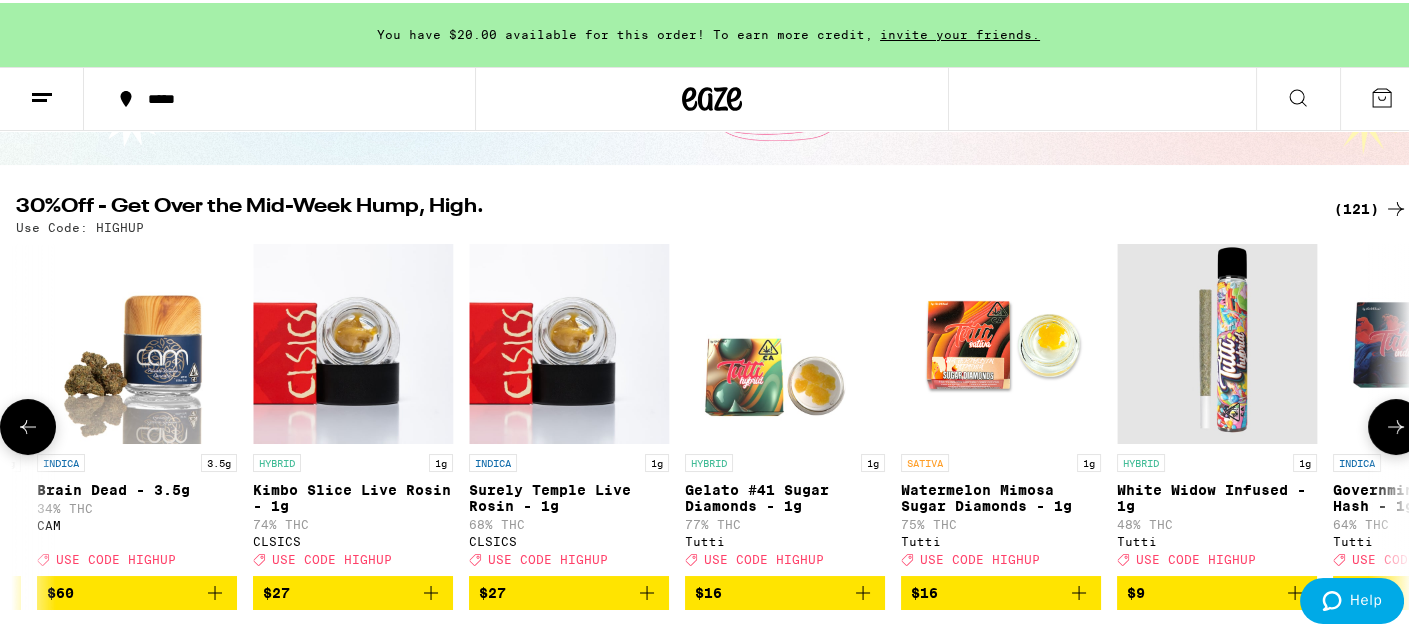 scroll, scrollTop: 0, scrollLeft: 3477, axis: horizontal 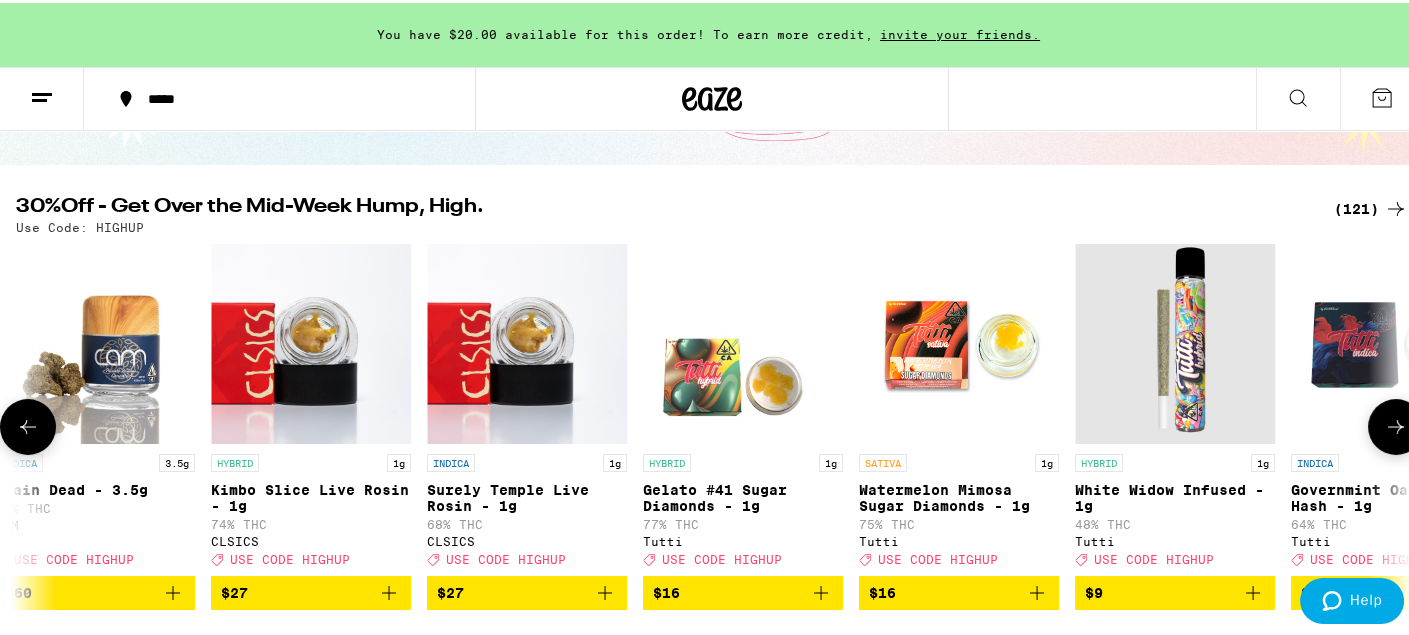 click 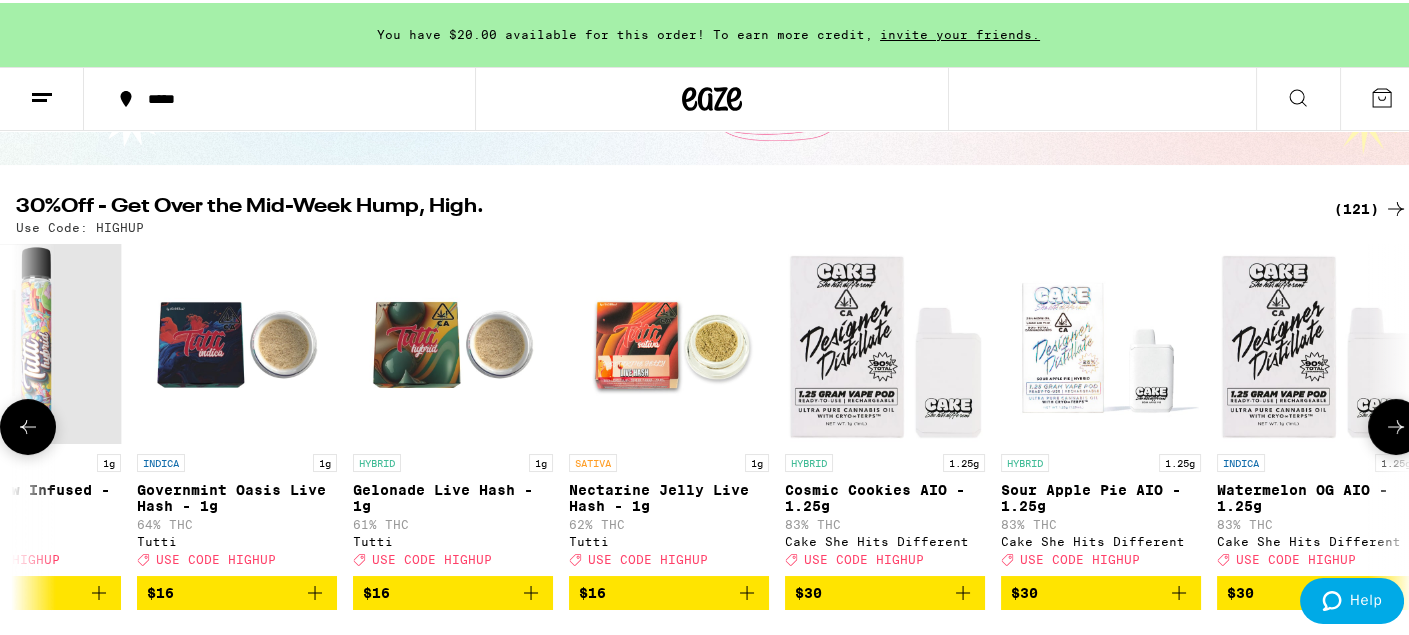 scroll, scrollTop: 0, scrollLeft: 4637, axis: horizontal 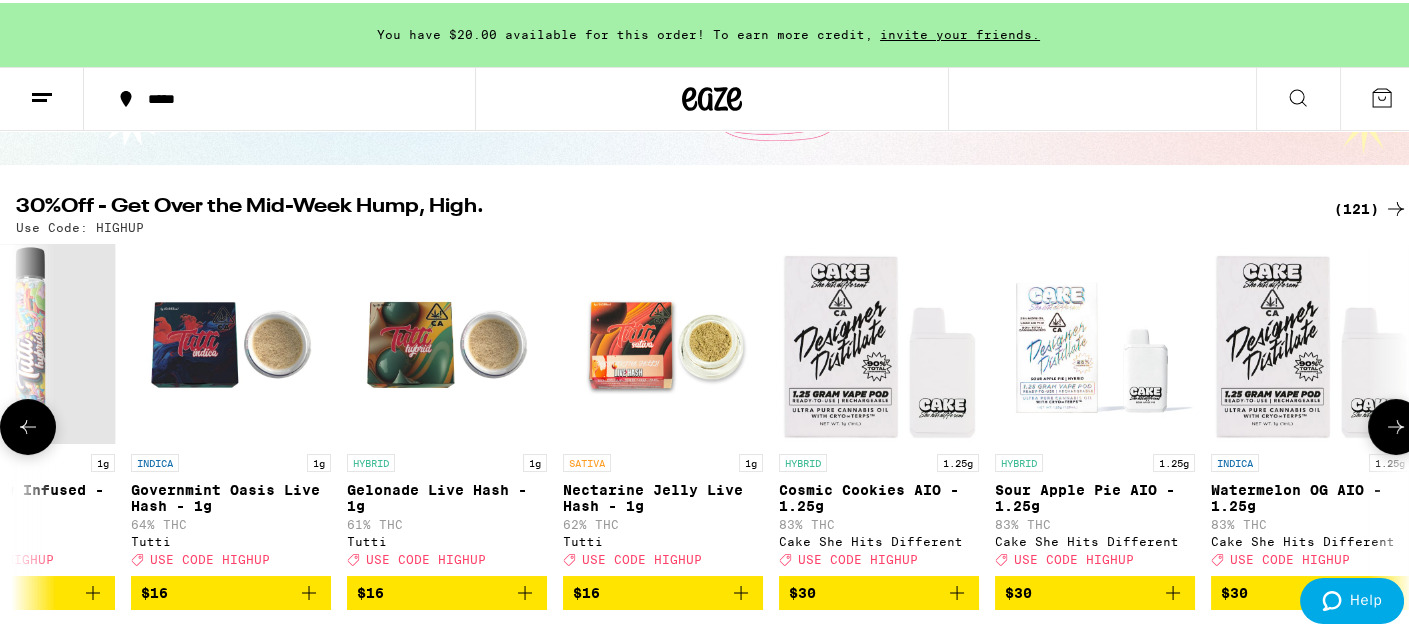 click 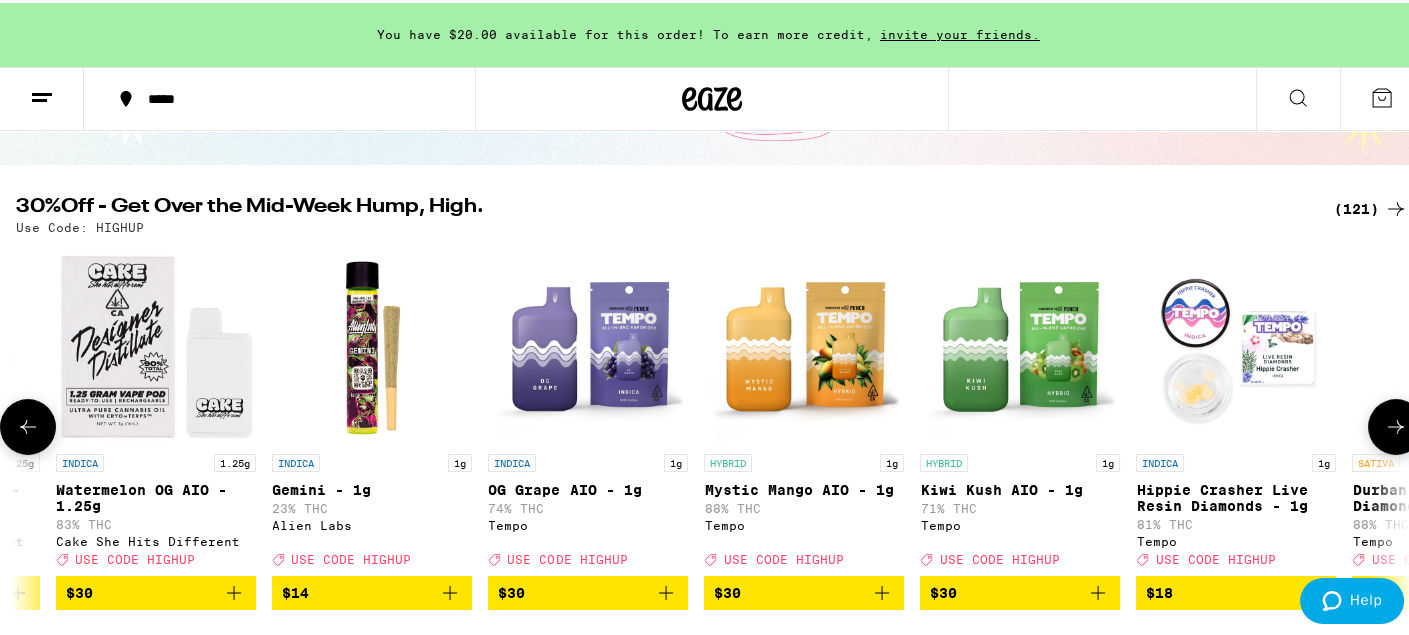 scroll, scrollTop: 0, scrollLeft: 5796, axis: horizontal 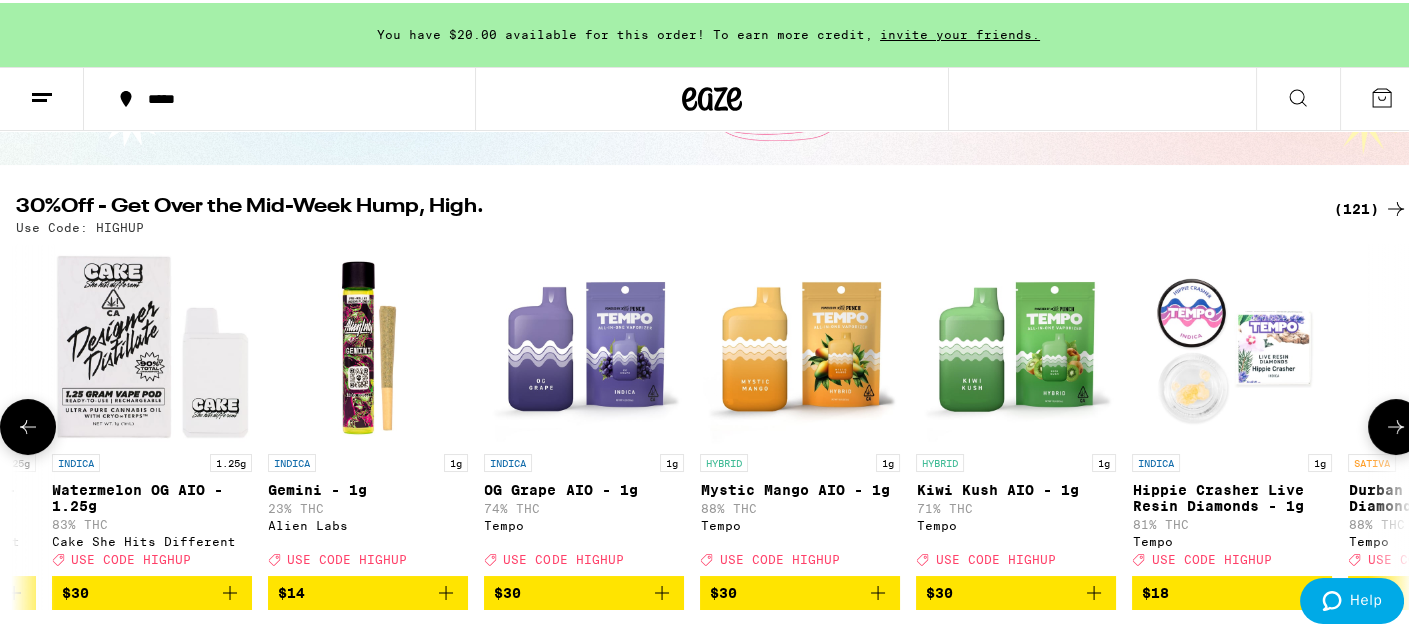 click 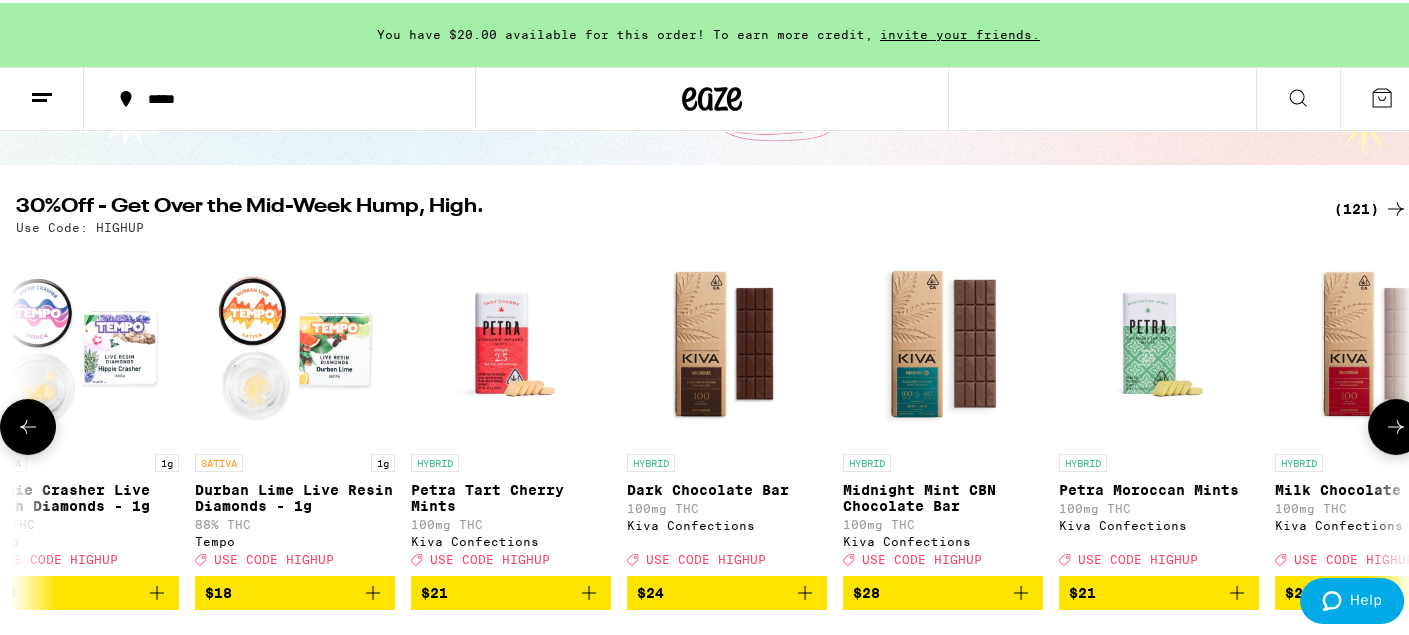 scroll, scrollTop: 0, scrollLeft: 6955, axis: horizontal 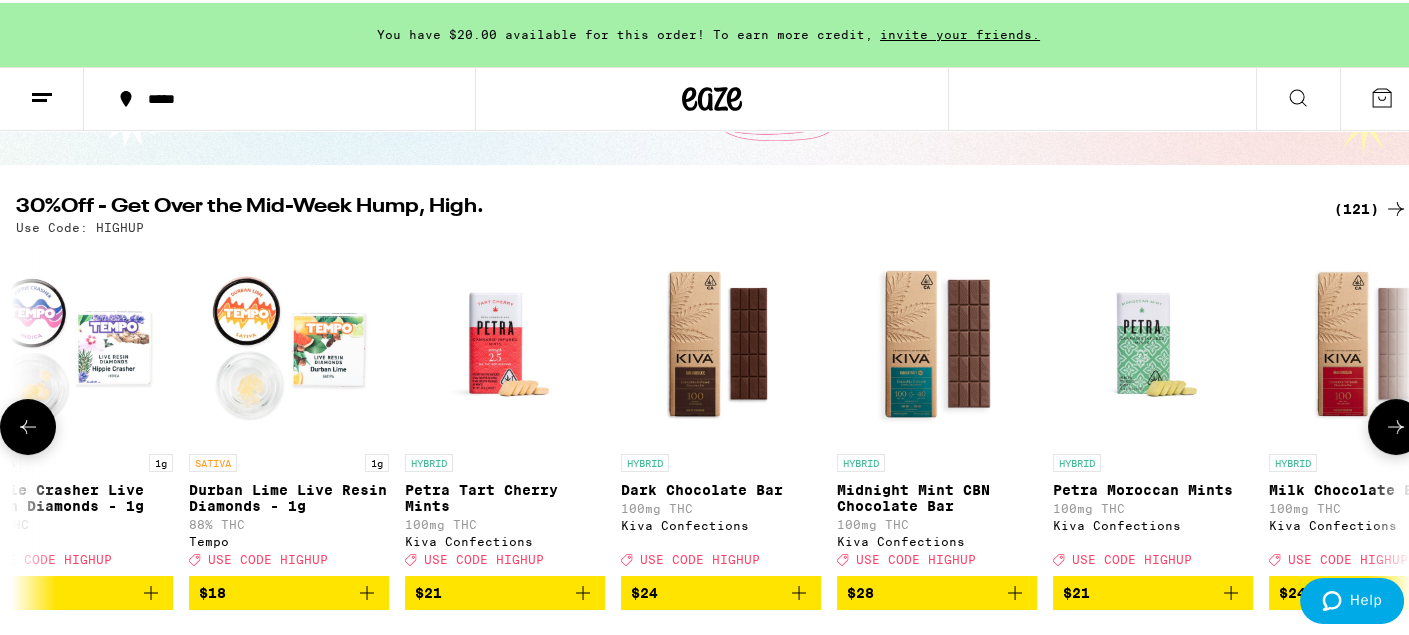 click 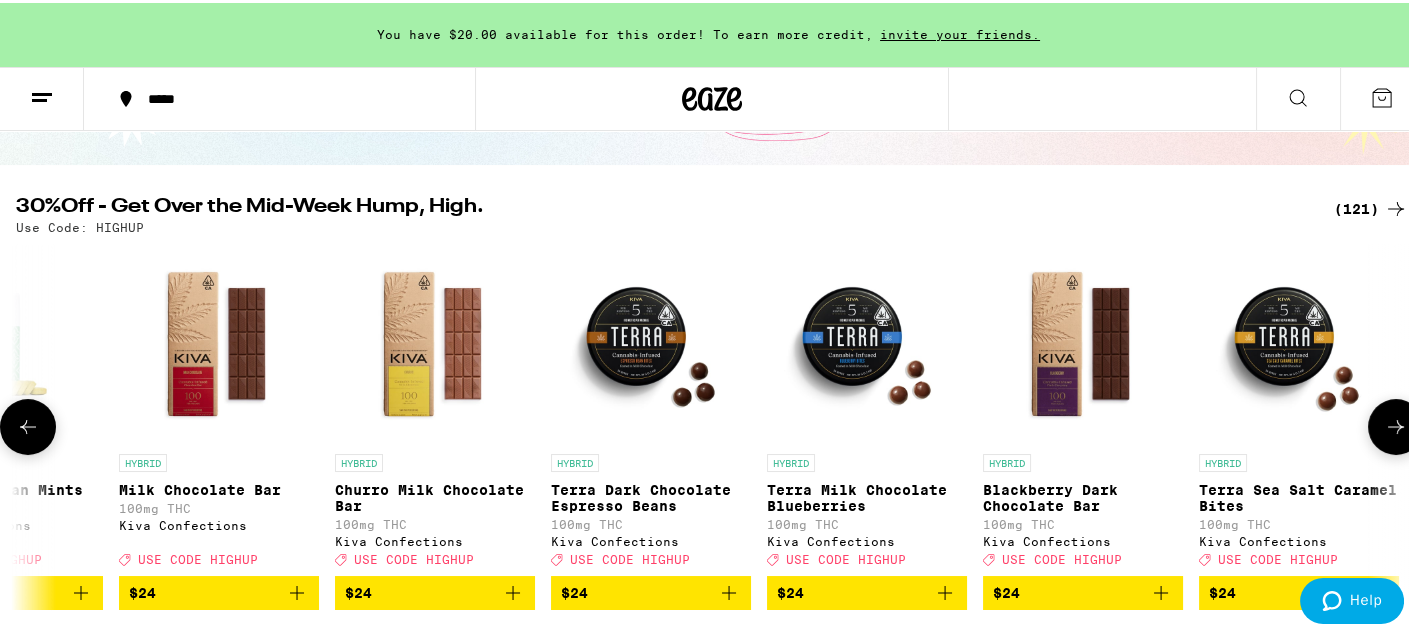 scroll, scrollTop: 0, scrollLeft: 8114, axis: horizontal 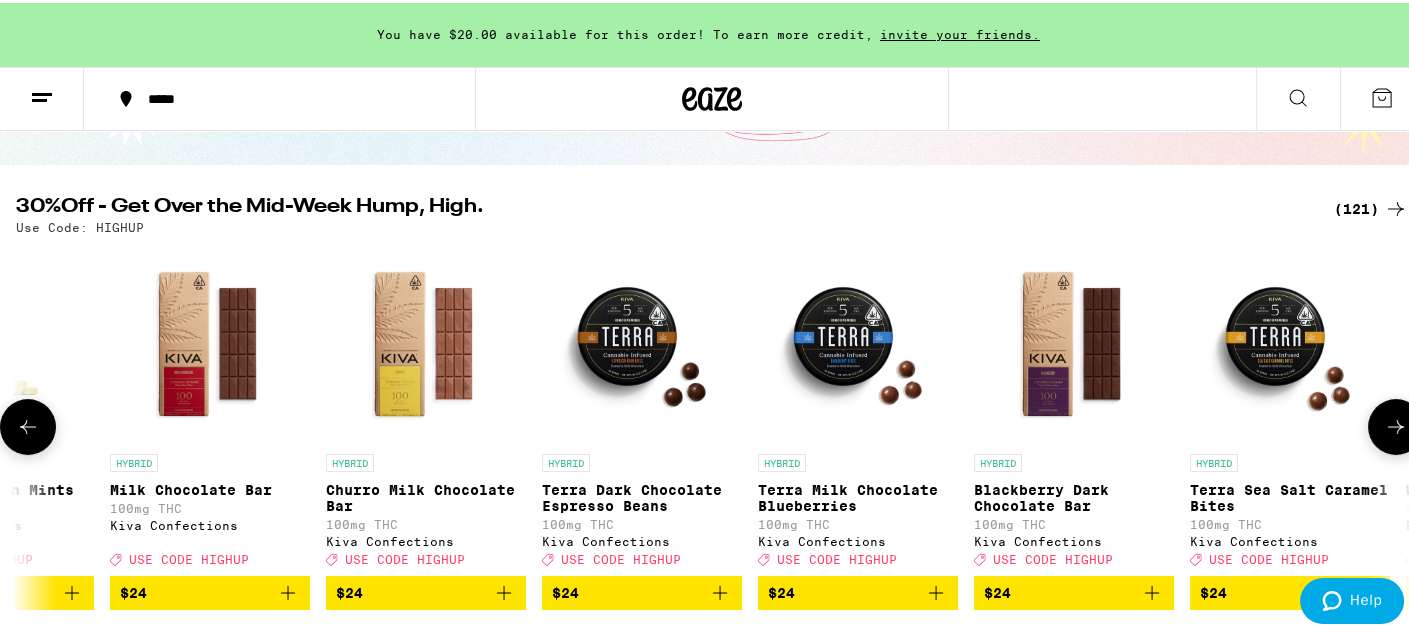 click 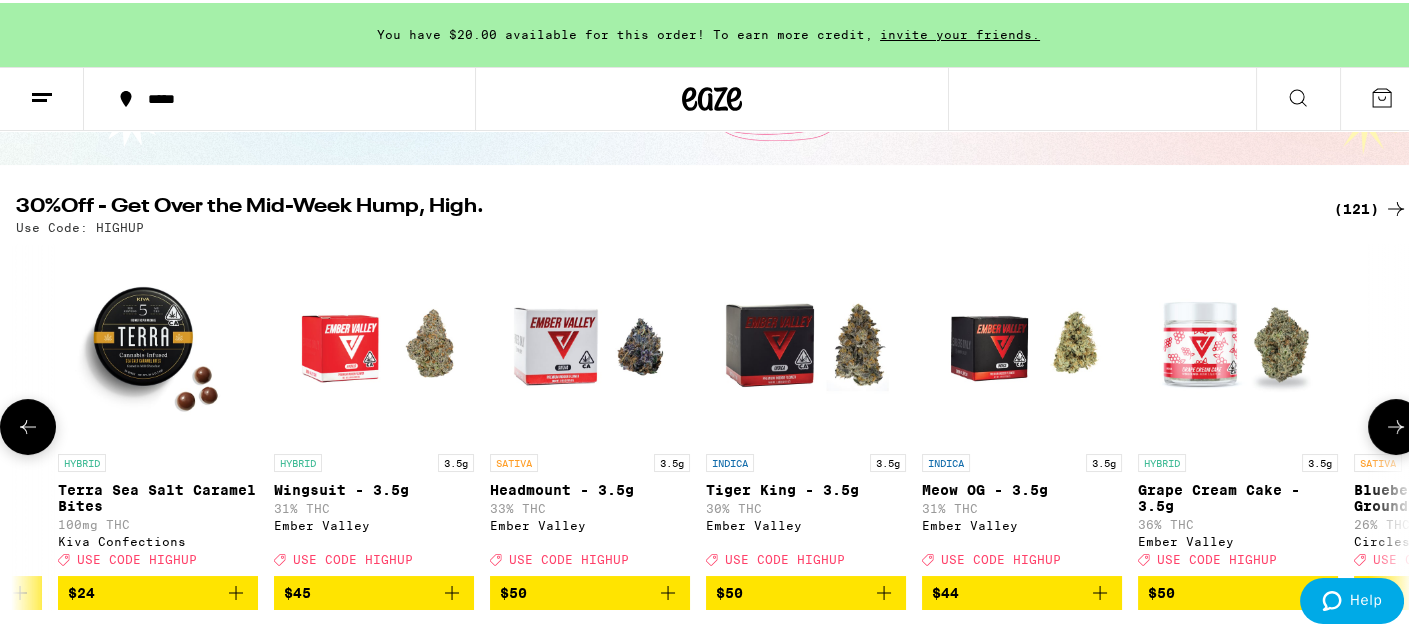 scroll, scrollTop: 0, scrollLeft: 9274, axis: horizontal 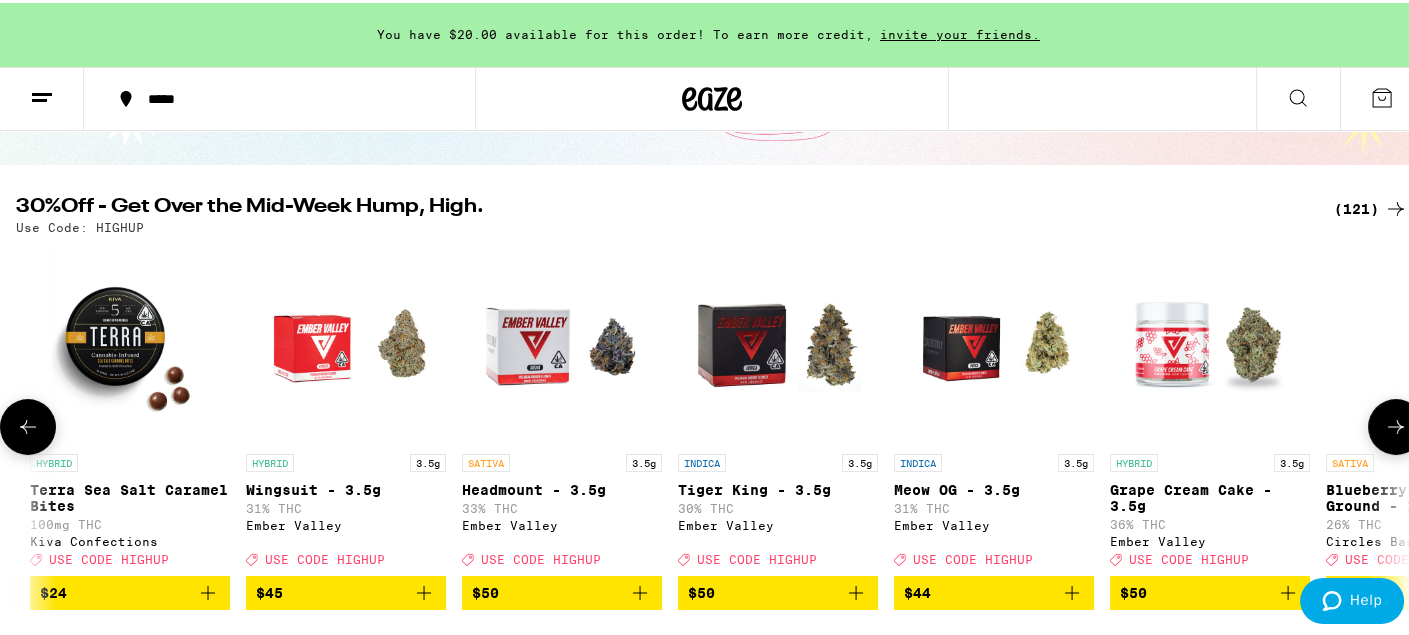 click 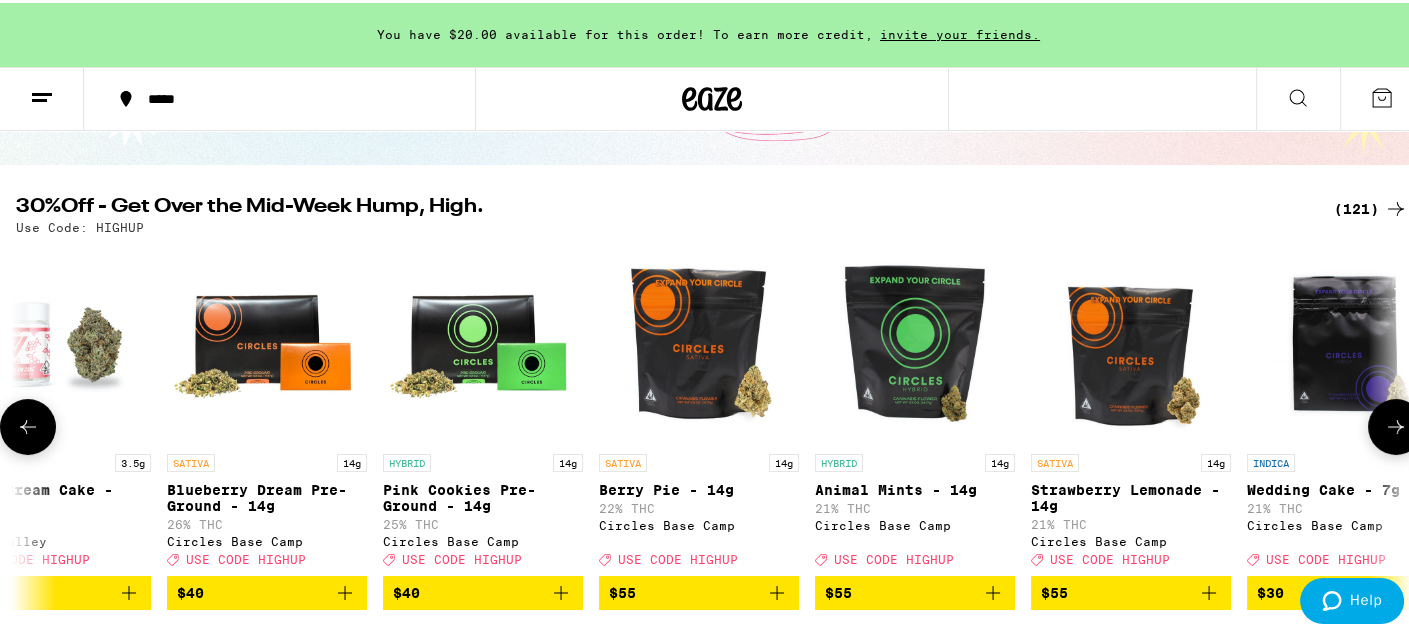 click 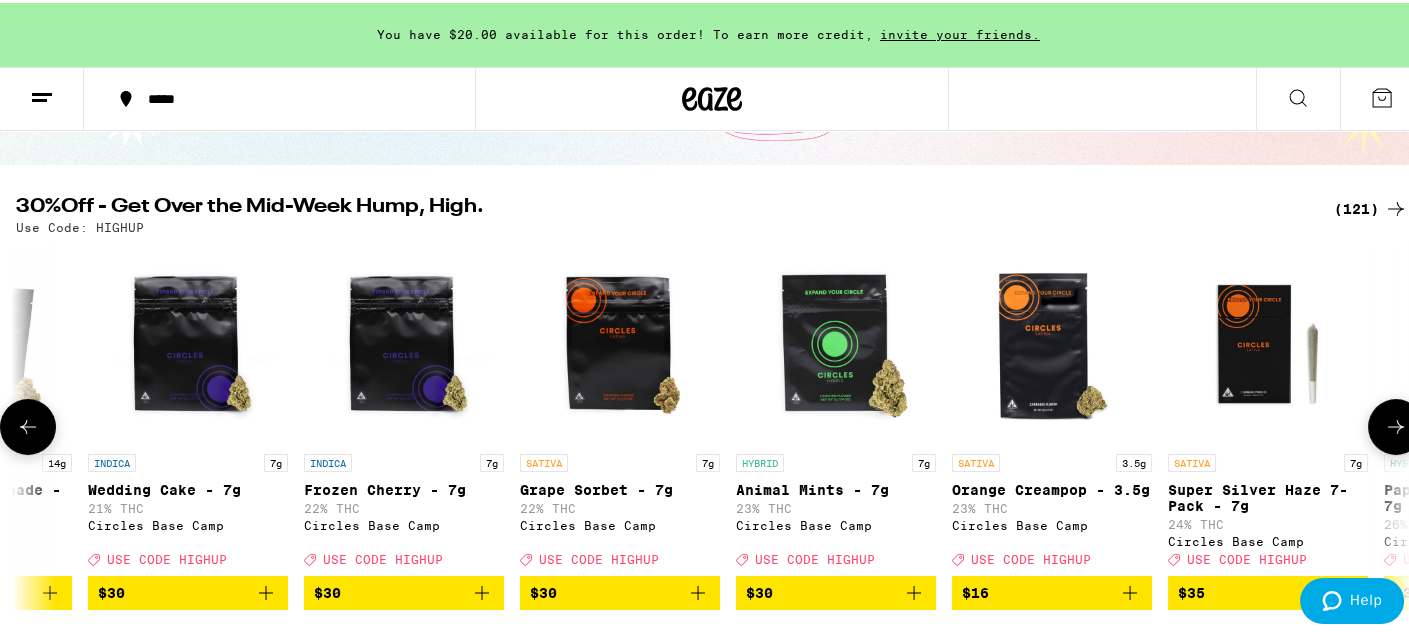 click 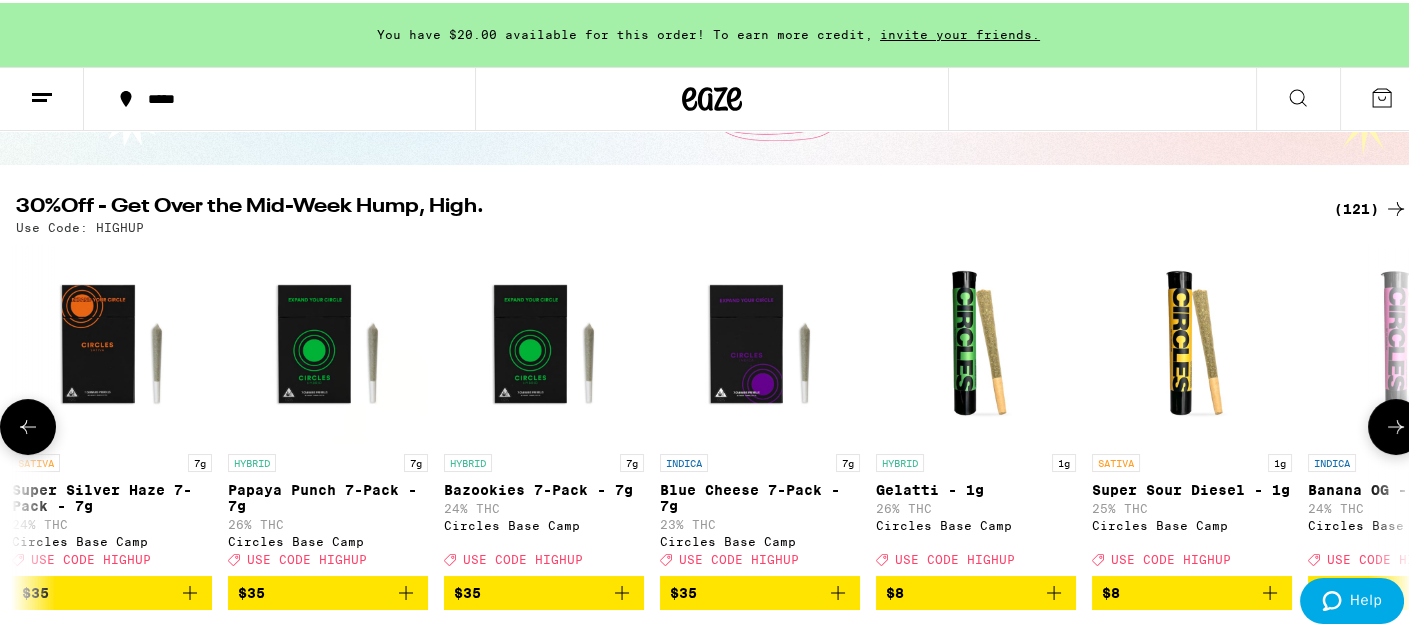 scroll, scrollTop: 0, scrollLeft: 12751, axis: horizontal 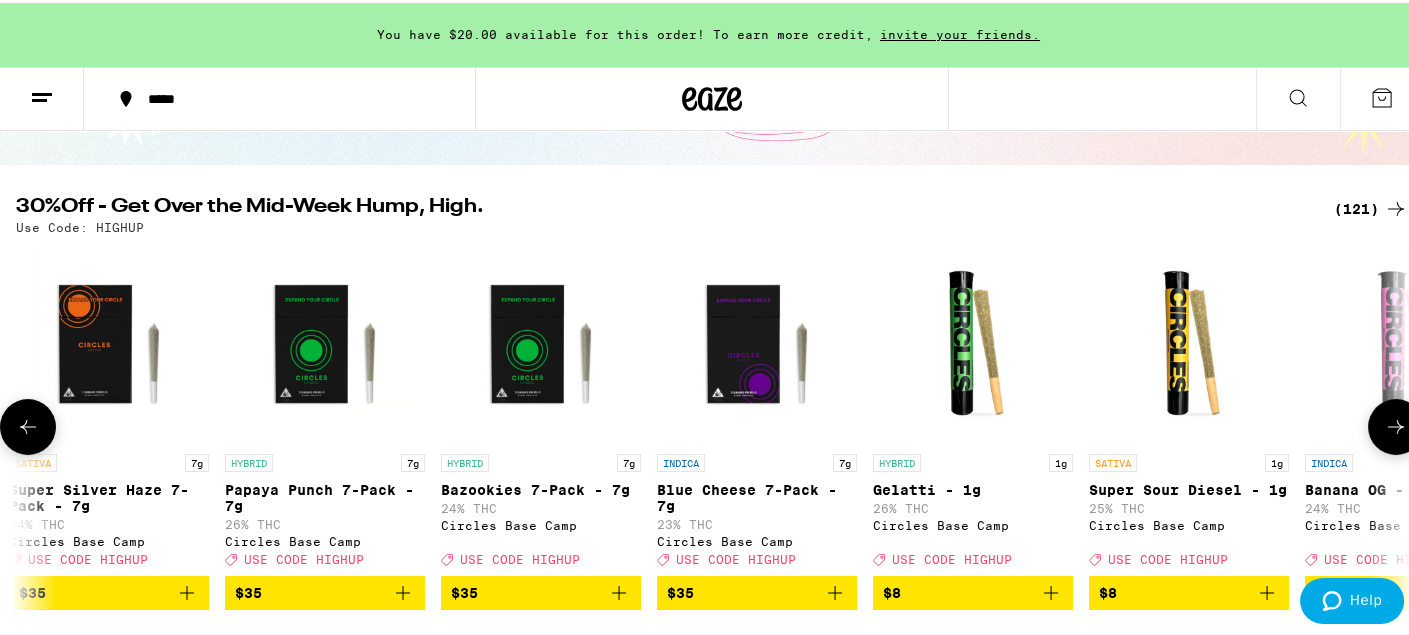 click 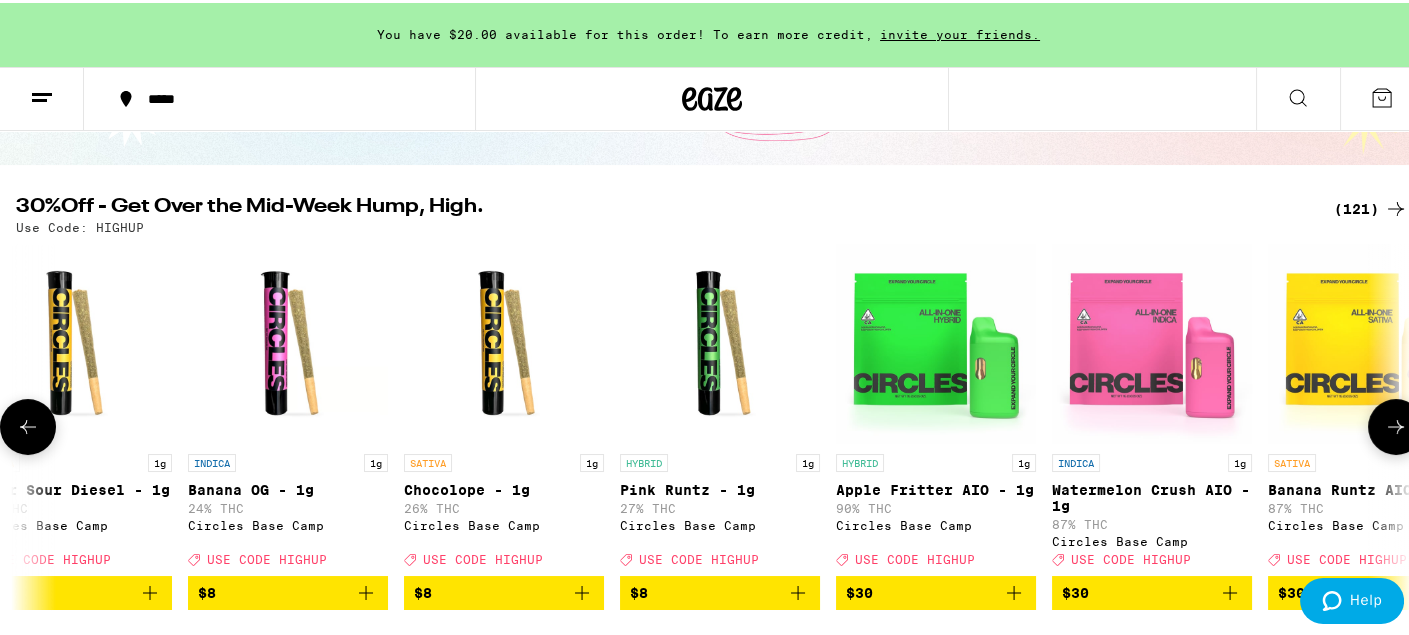 scroll, scrollTop: 0, scrollLeft: 13911, axis: horizontal 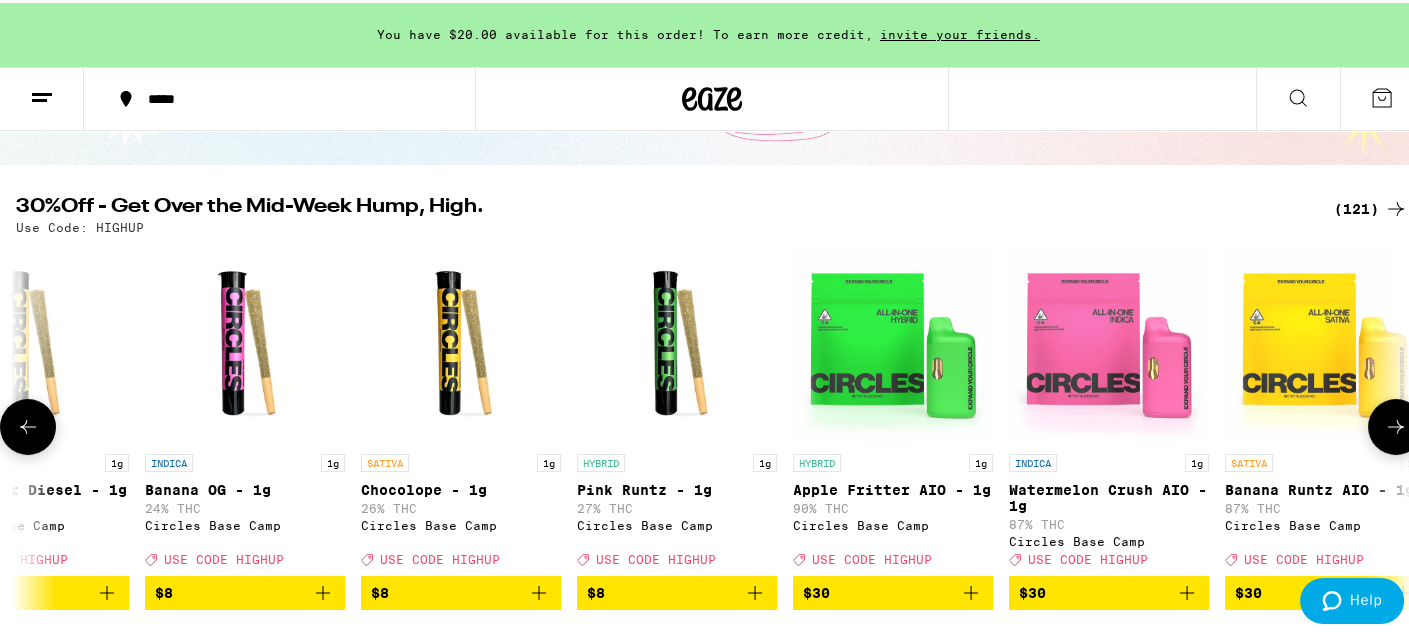 click 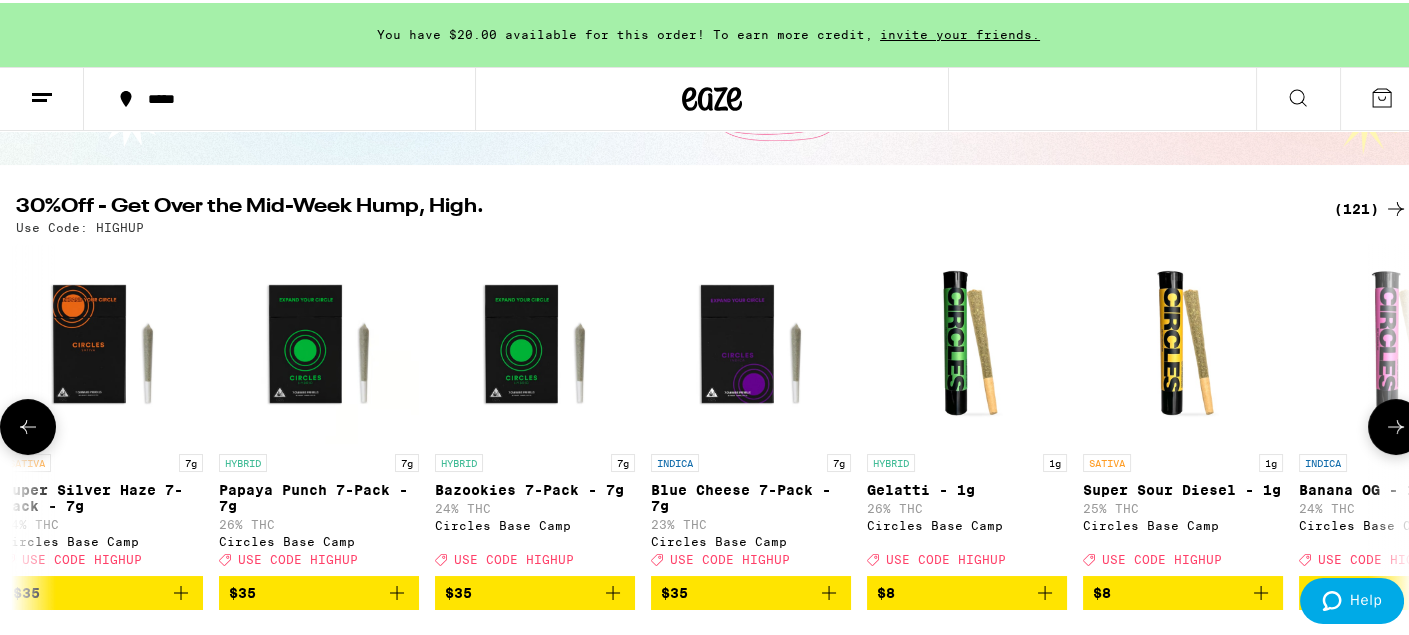 click 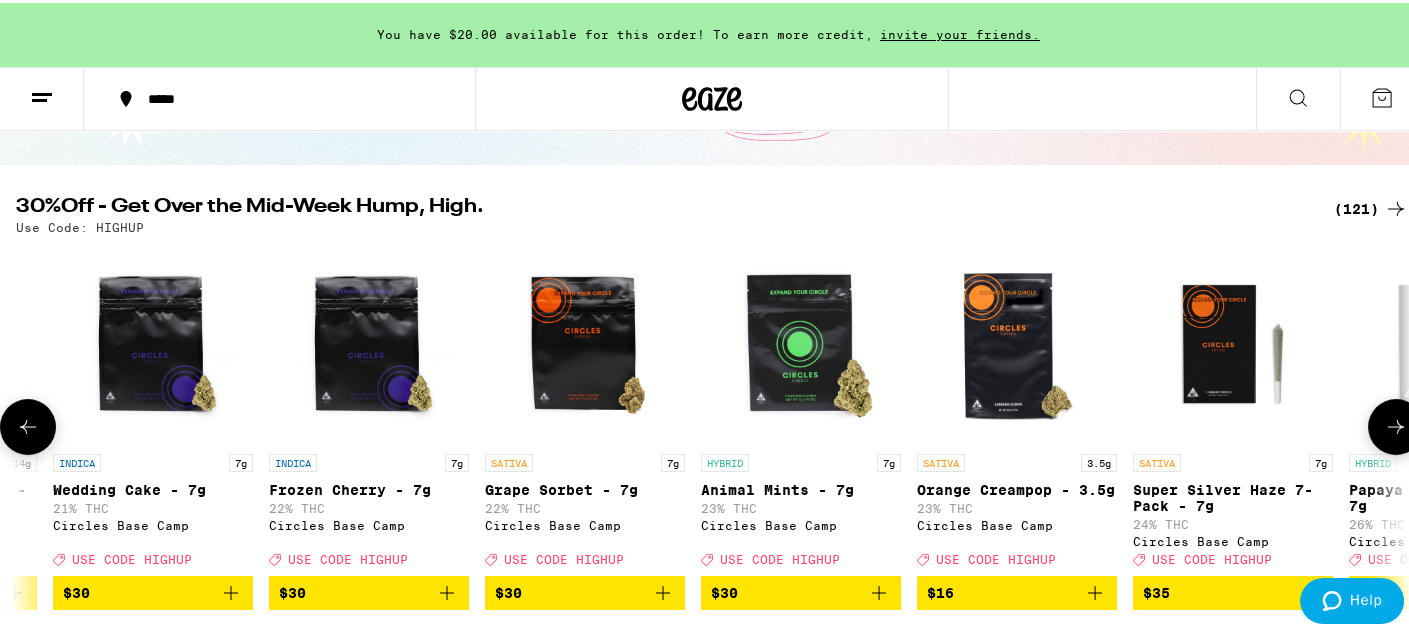 scroll, scrollTop: 0, scrollLeft: 11592, axis: horizontal 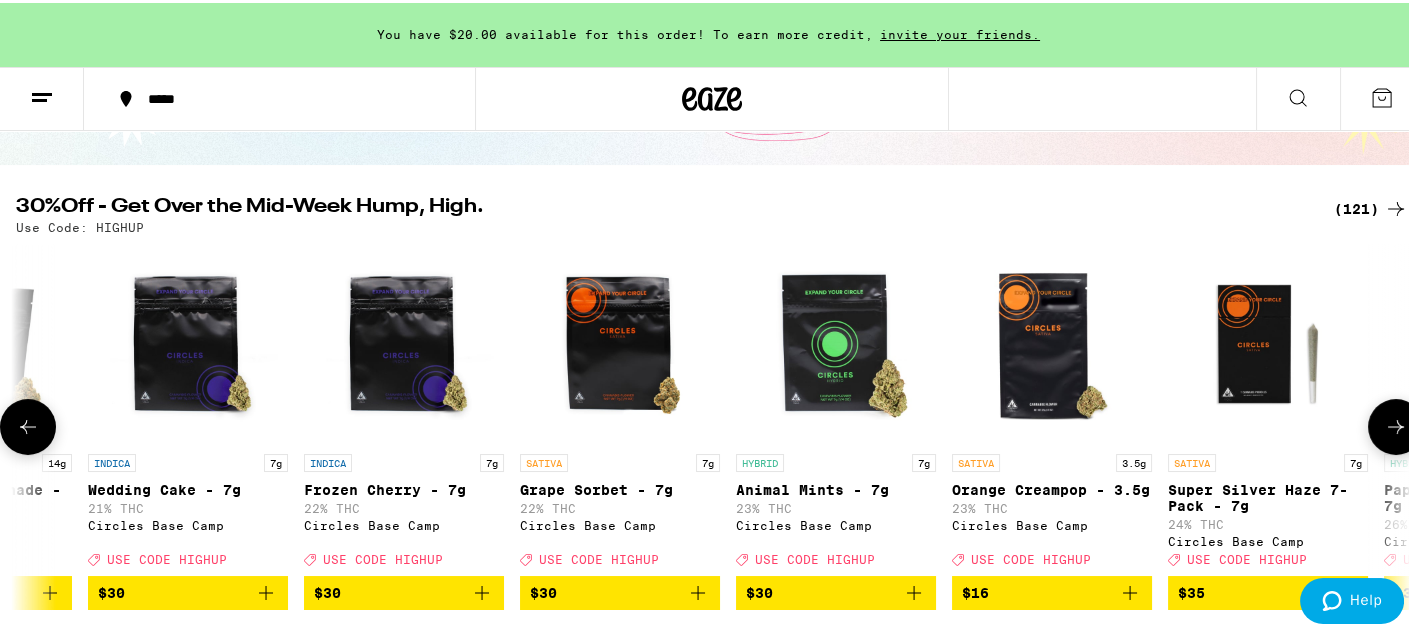 click 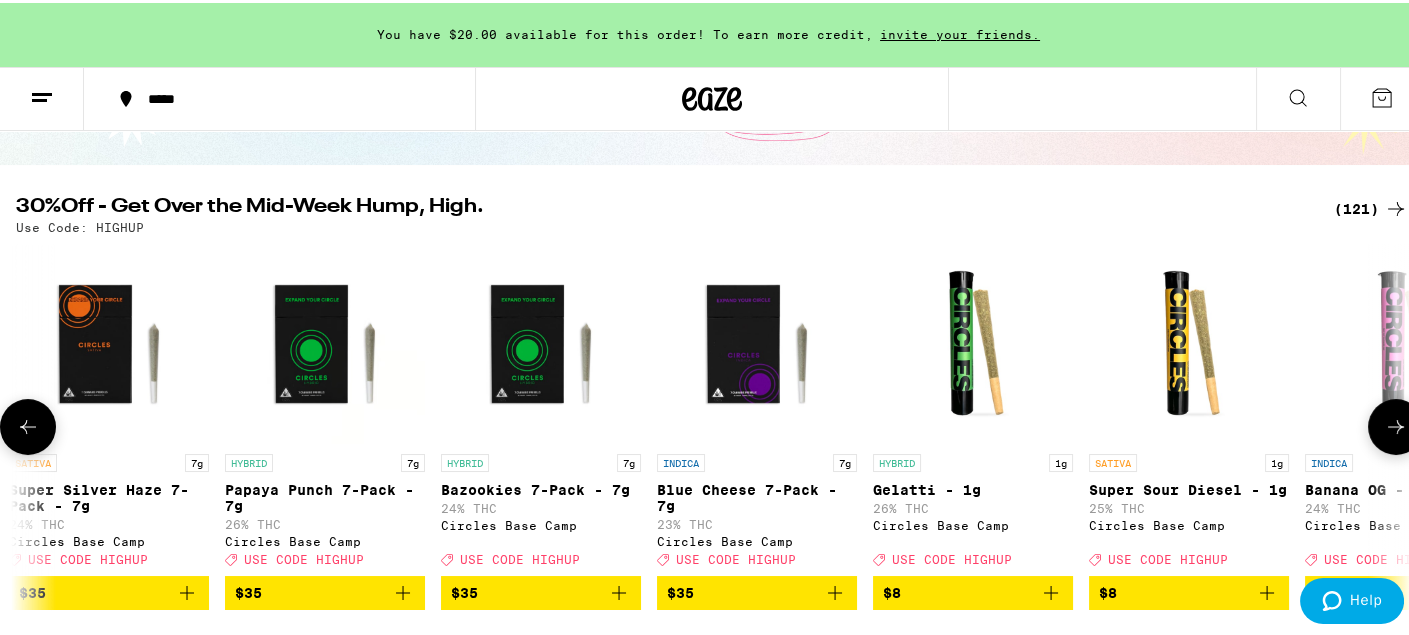 click 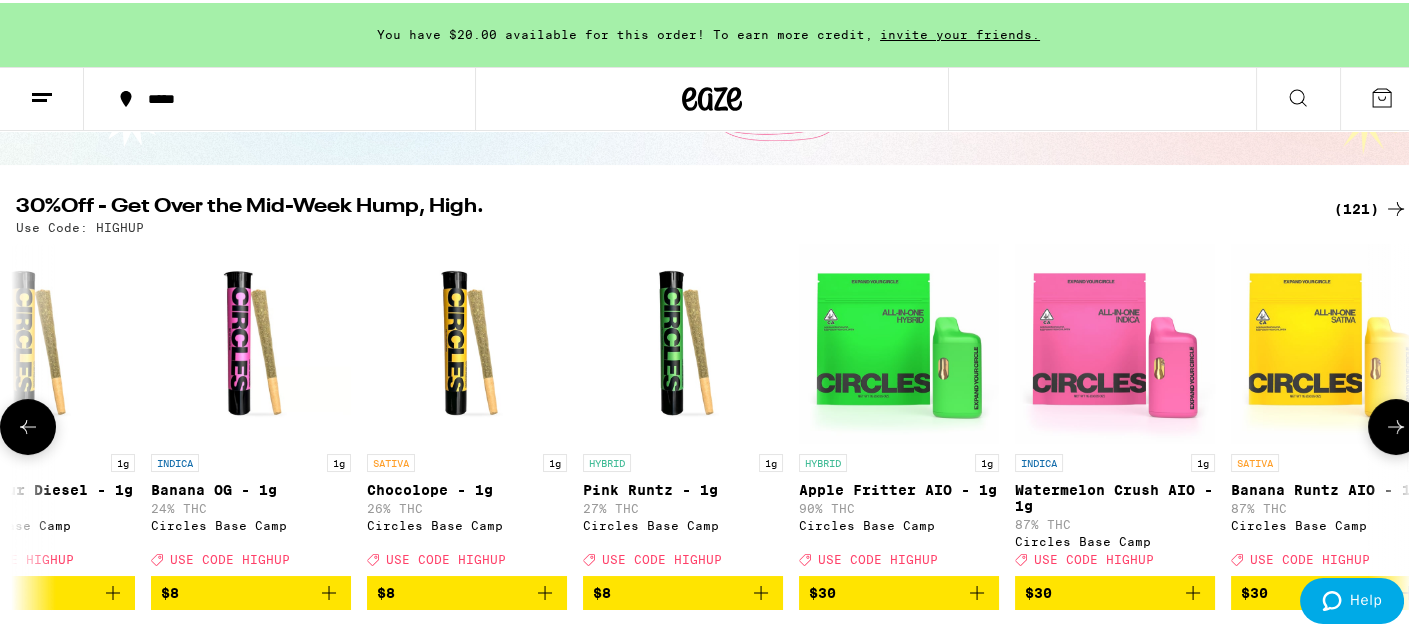 scroll, scrollTop: 0, scrollLeft: 13911, axis: horizontal 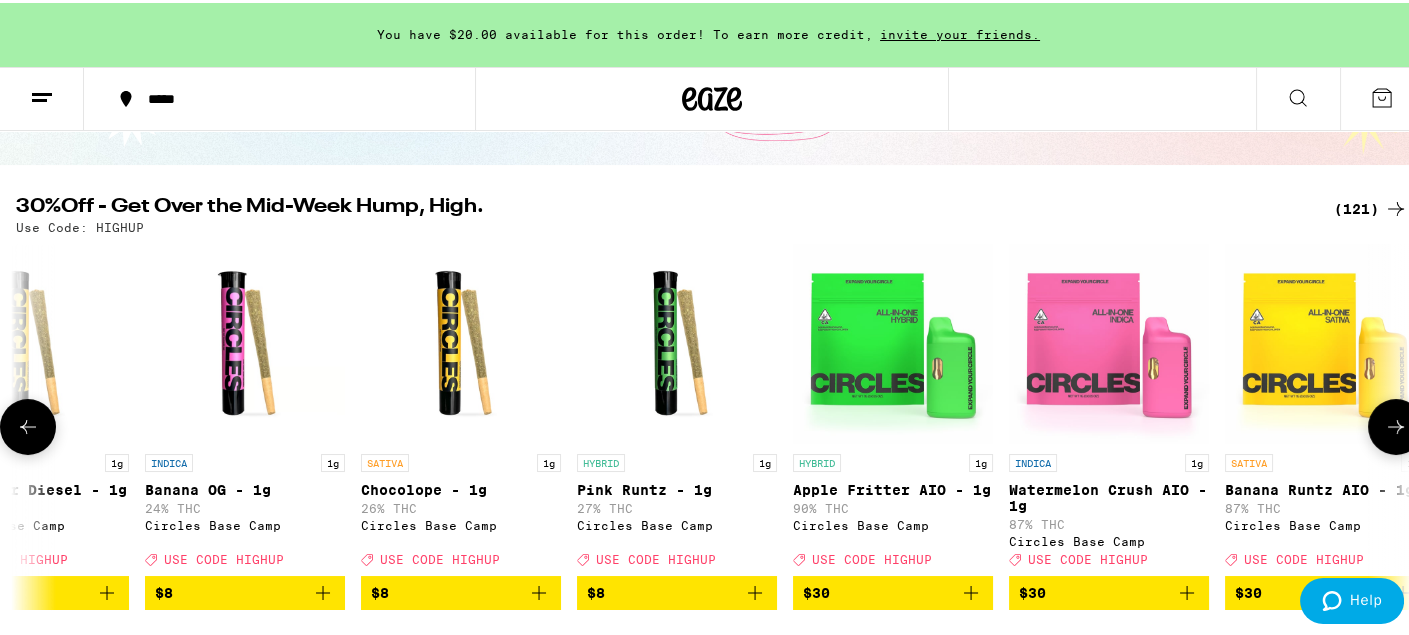 click 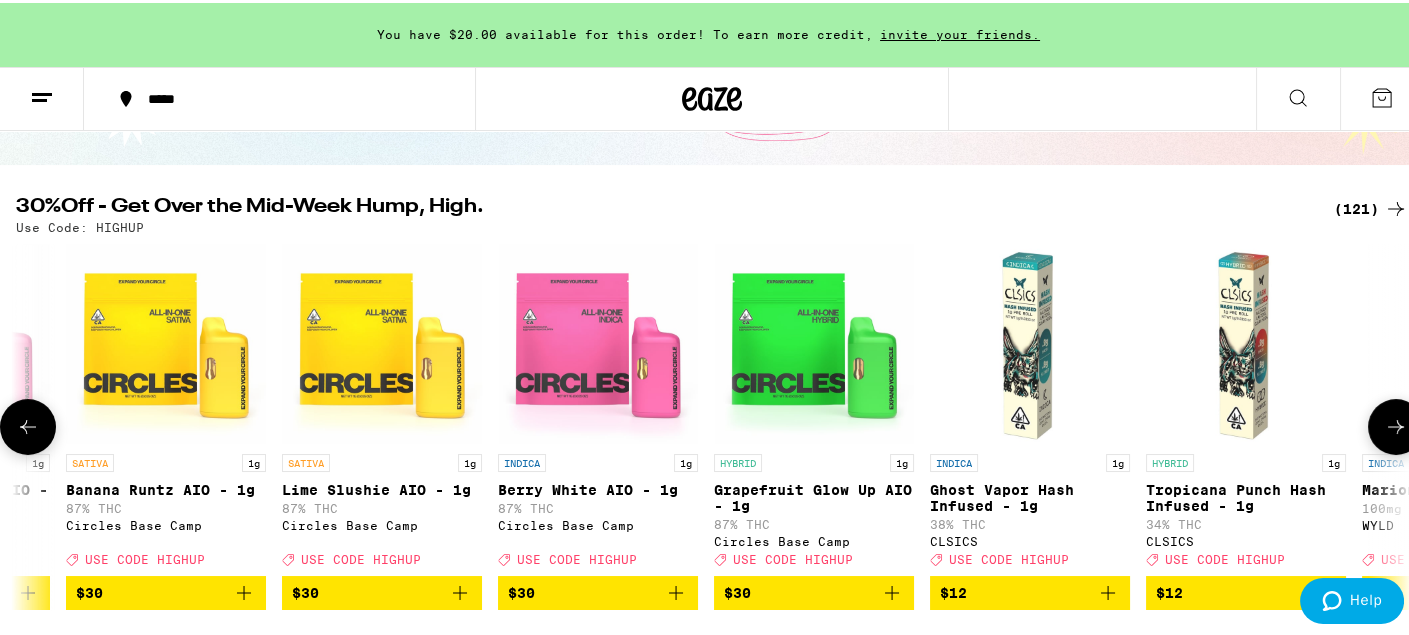 click 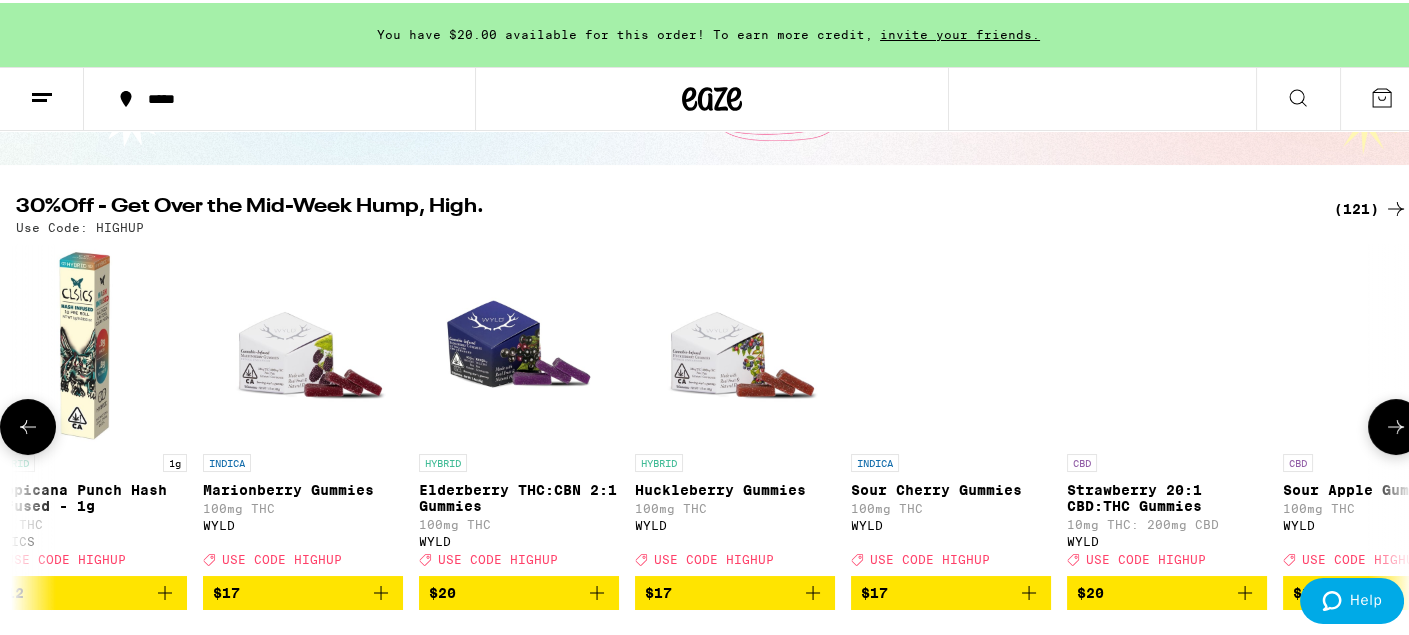 click 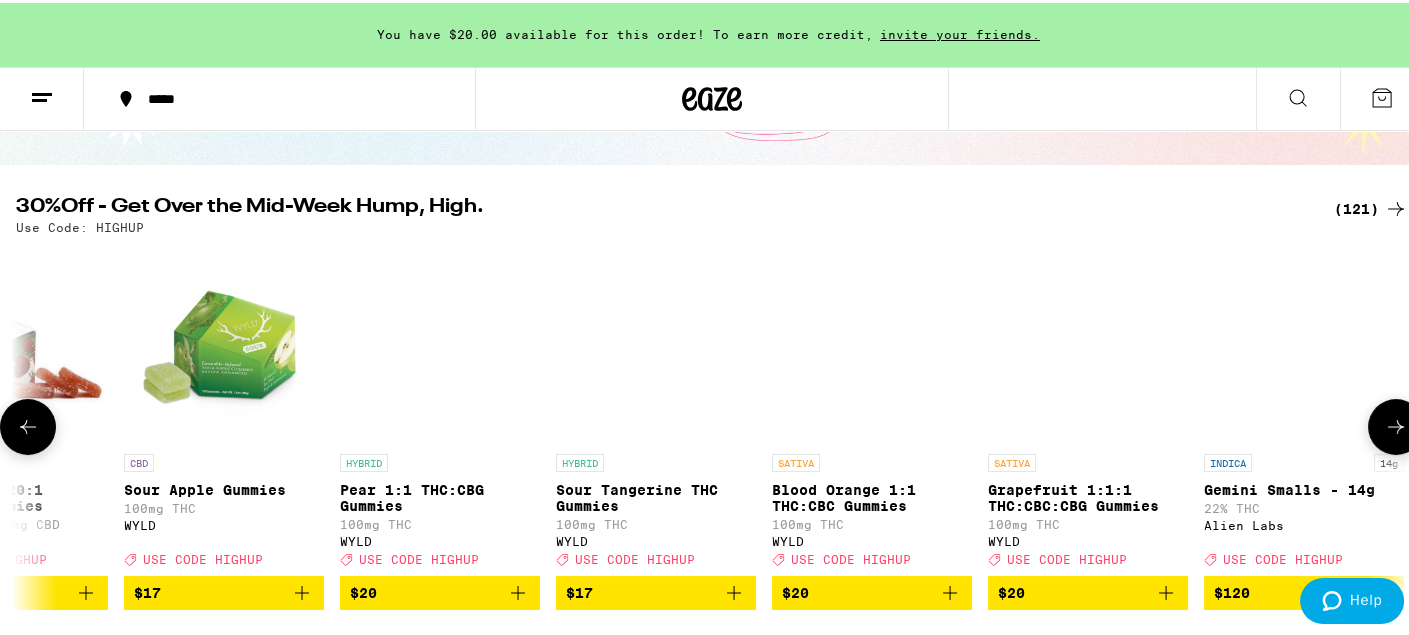click 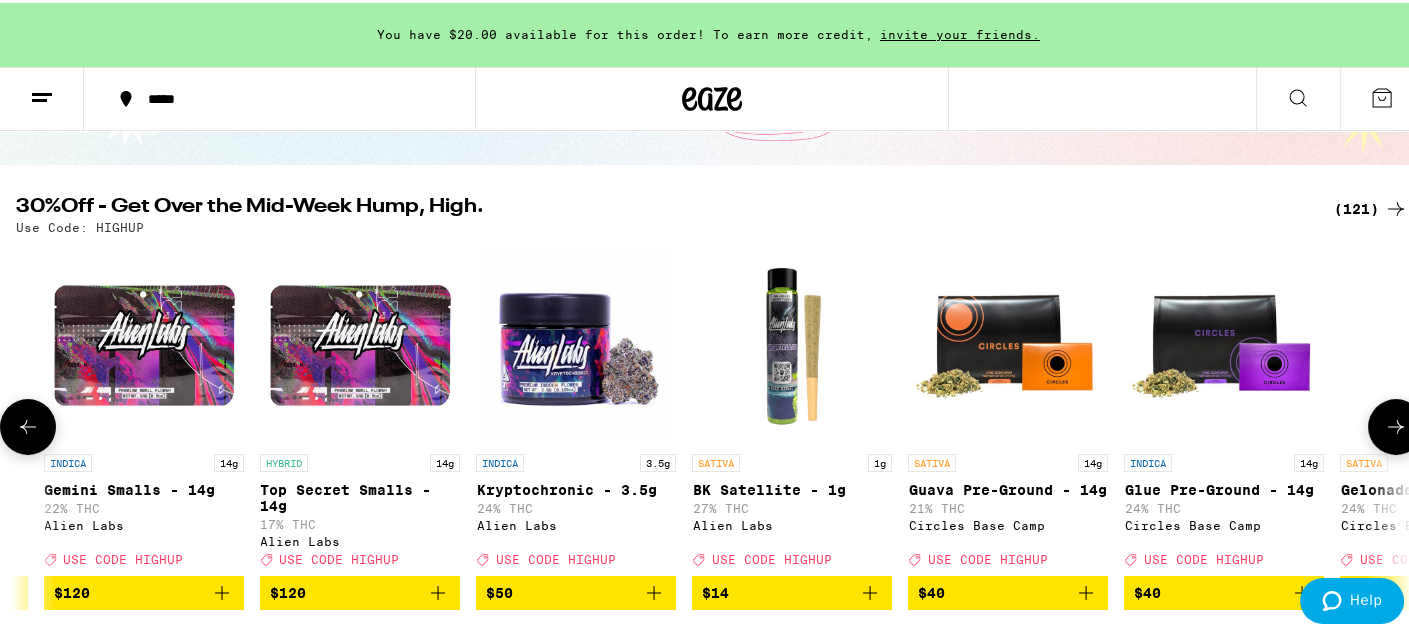 click 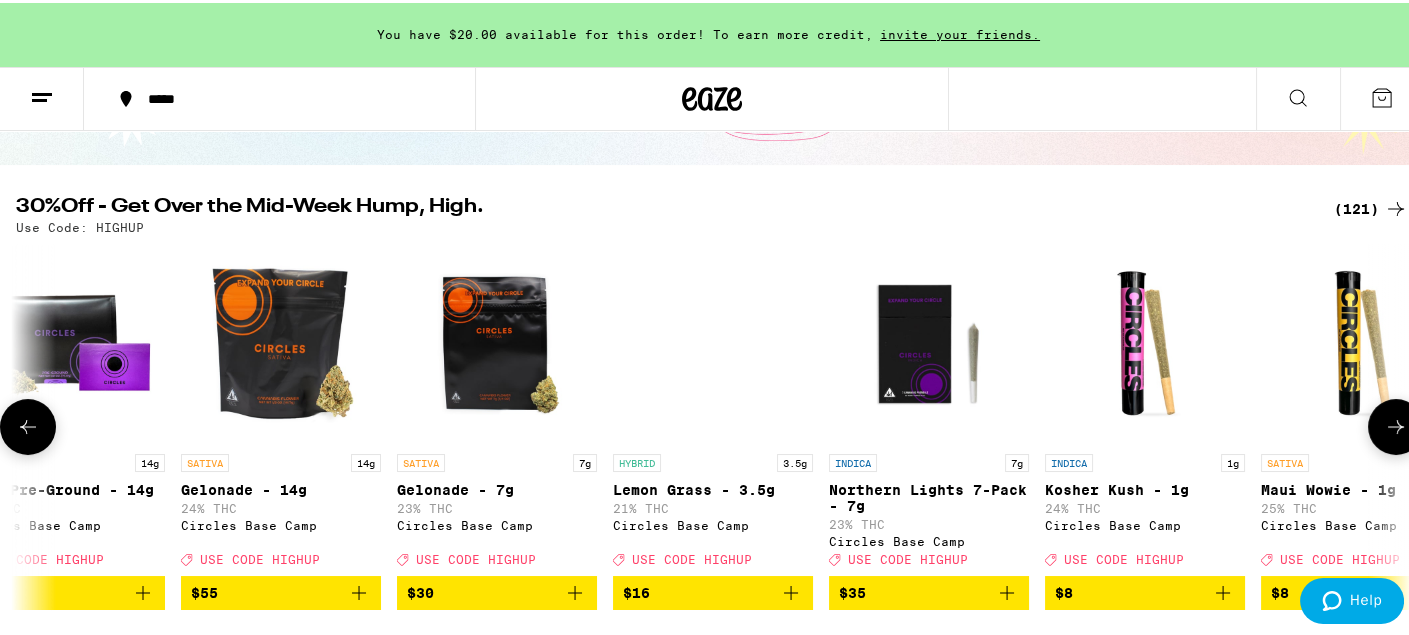 click 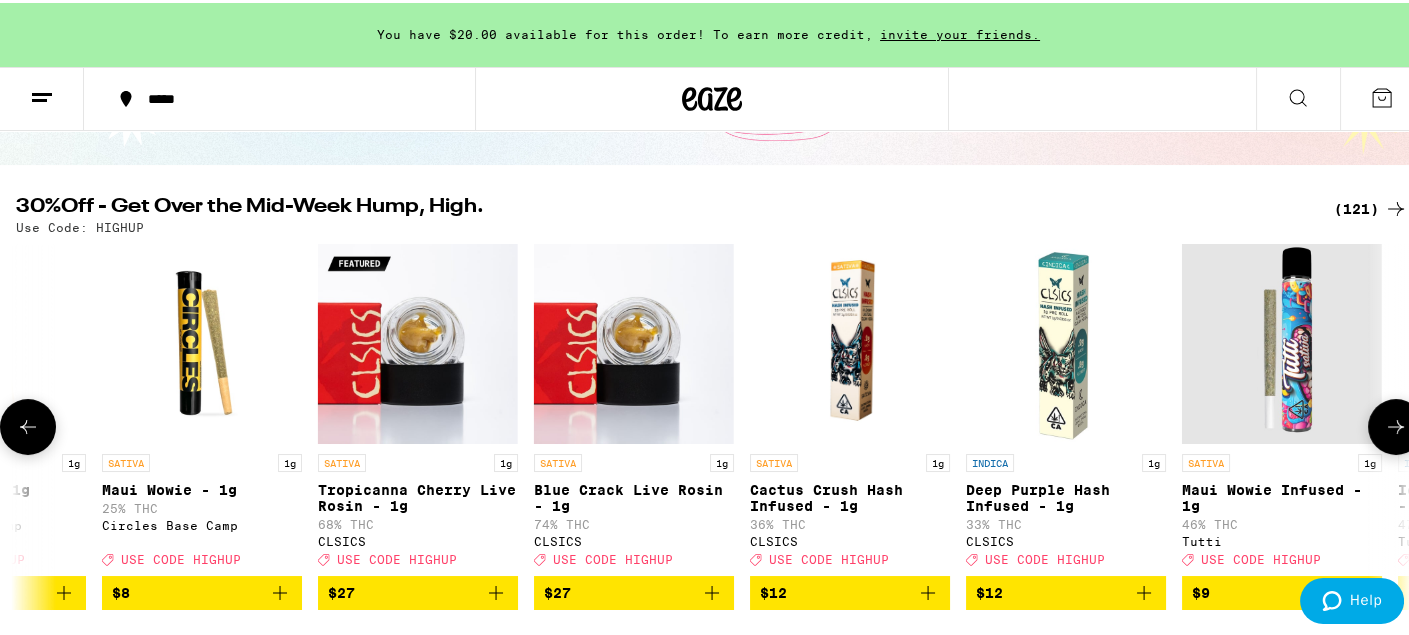 click 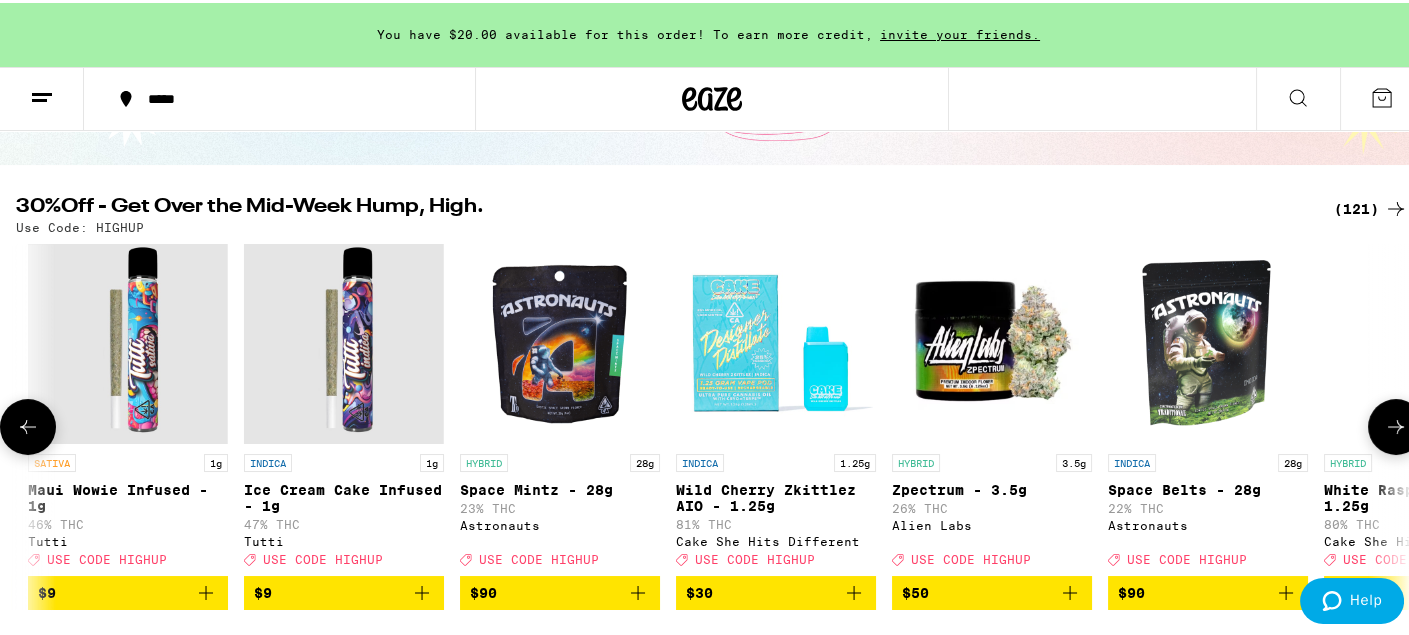 scroll, scrollTop: 0, scrollLeft: 22025, axis: horizontal 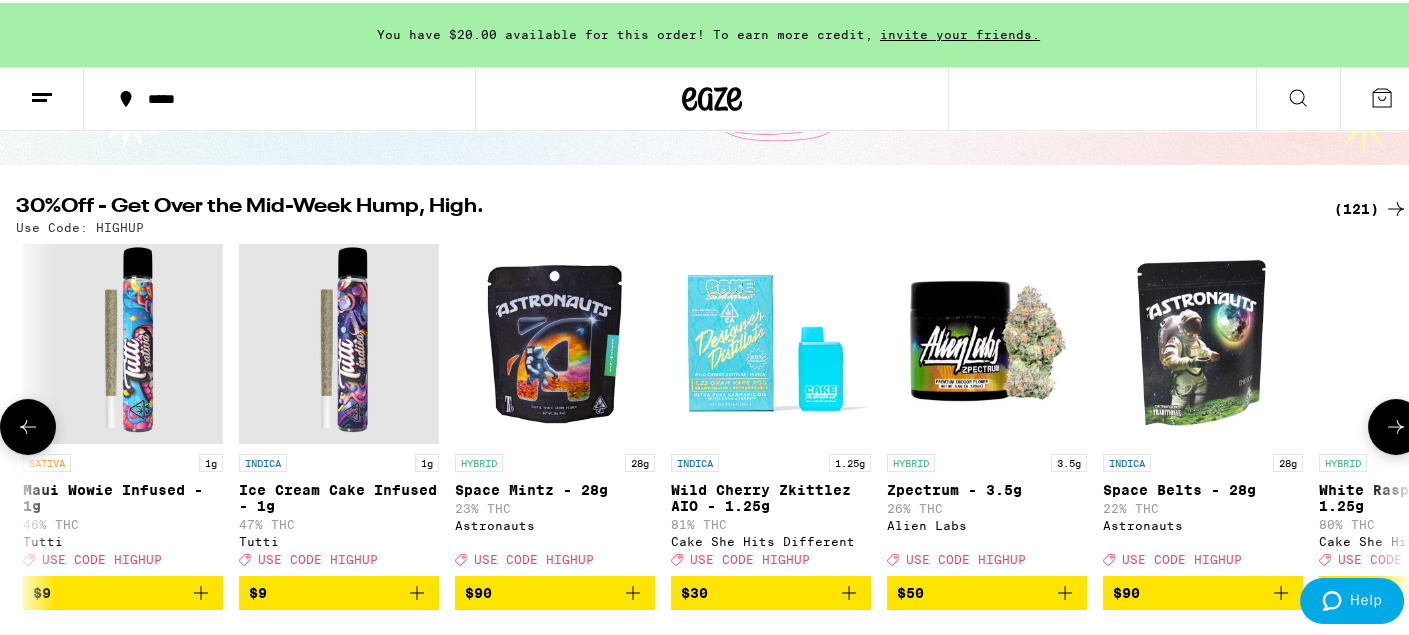 click 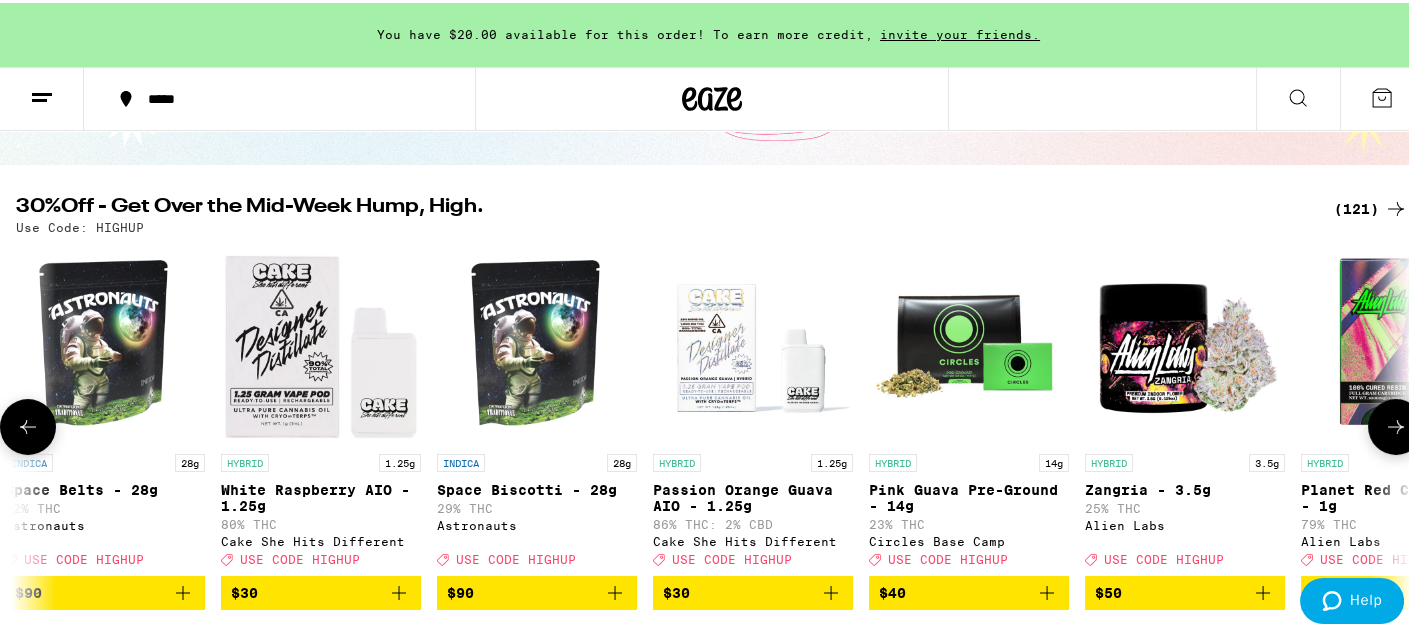 scroll, scrollTop: 0, scrollLeft: 23185, axis: horizontal 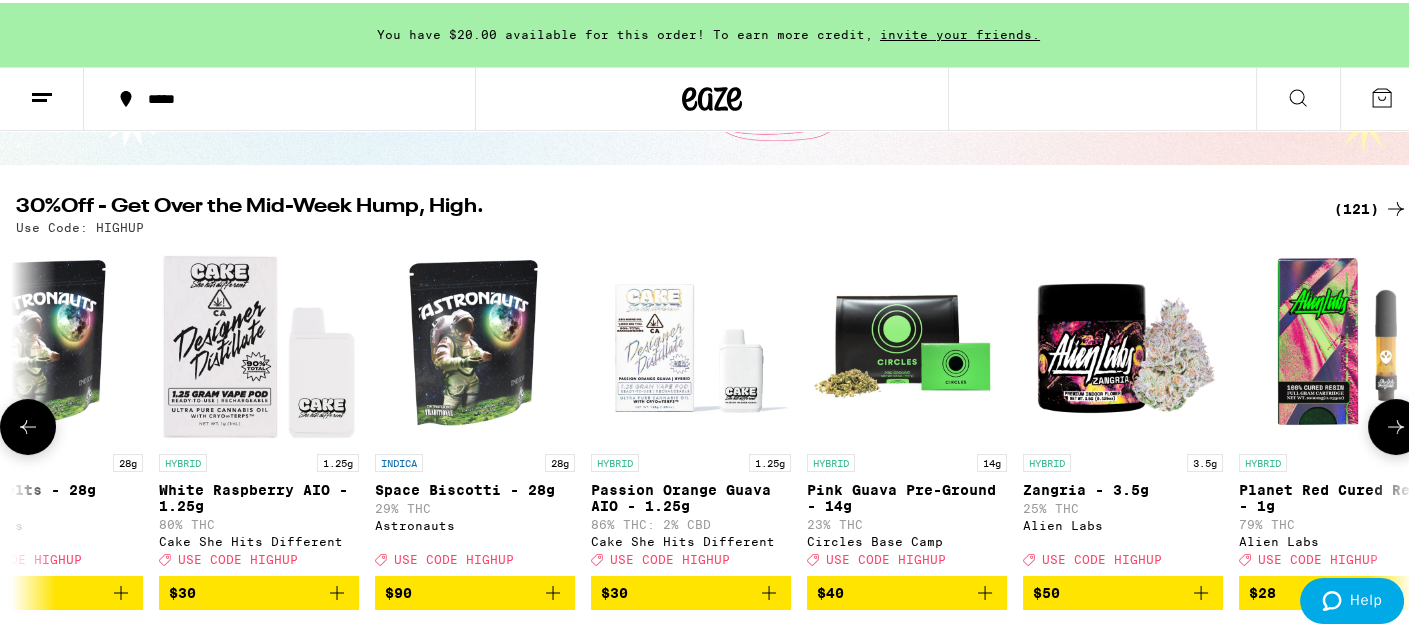 click 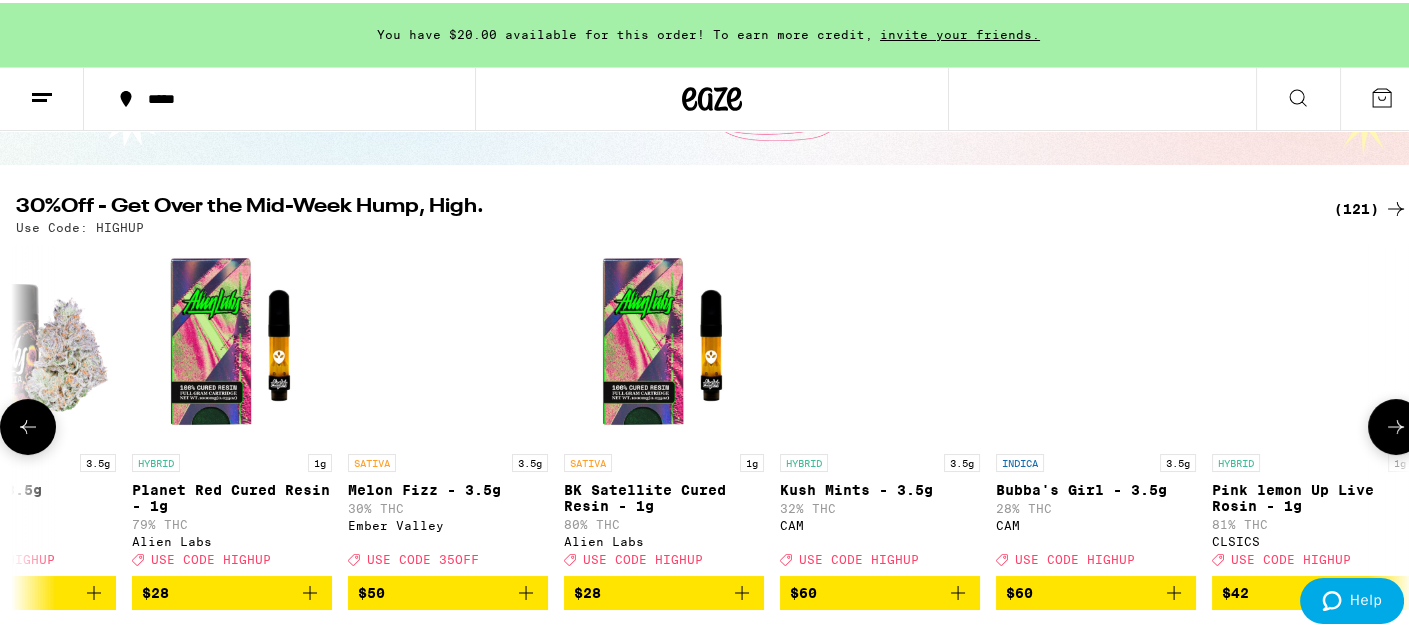 scroll, scrollTop: 0, scrollLeft: 24344, axis: horizontal 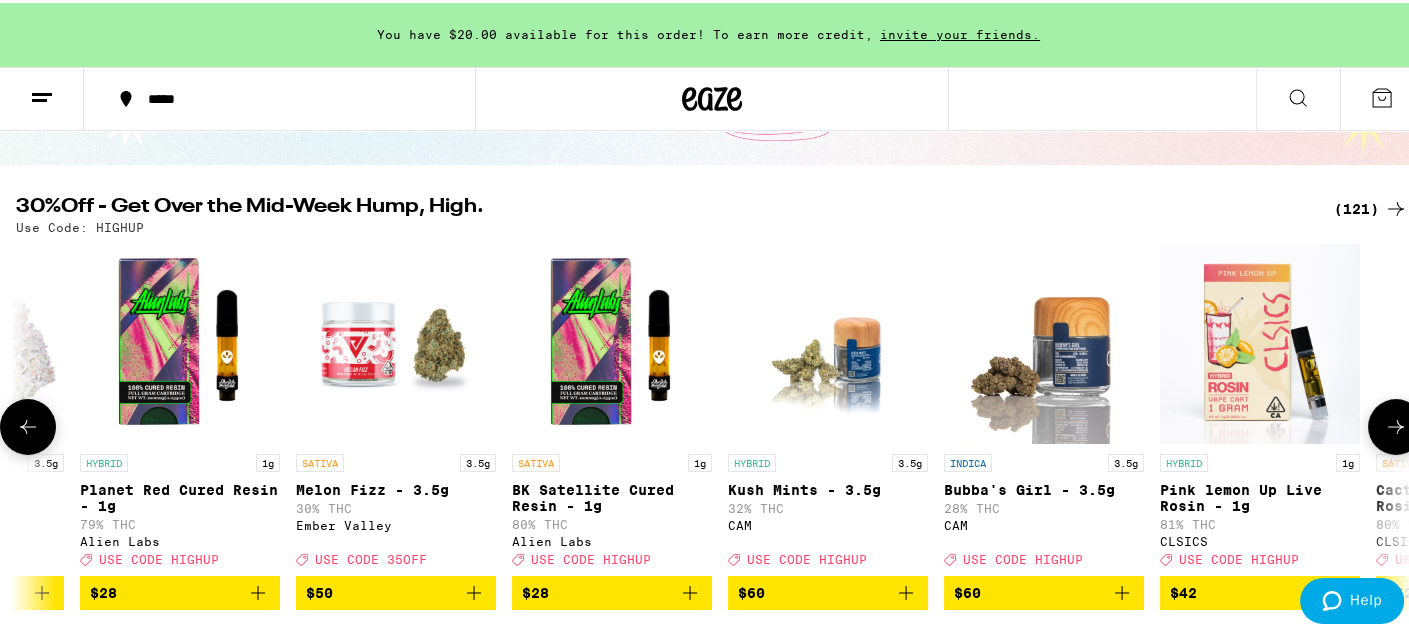 click 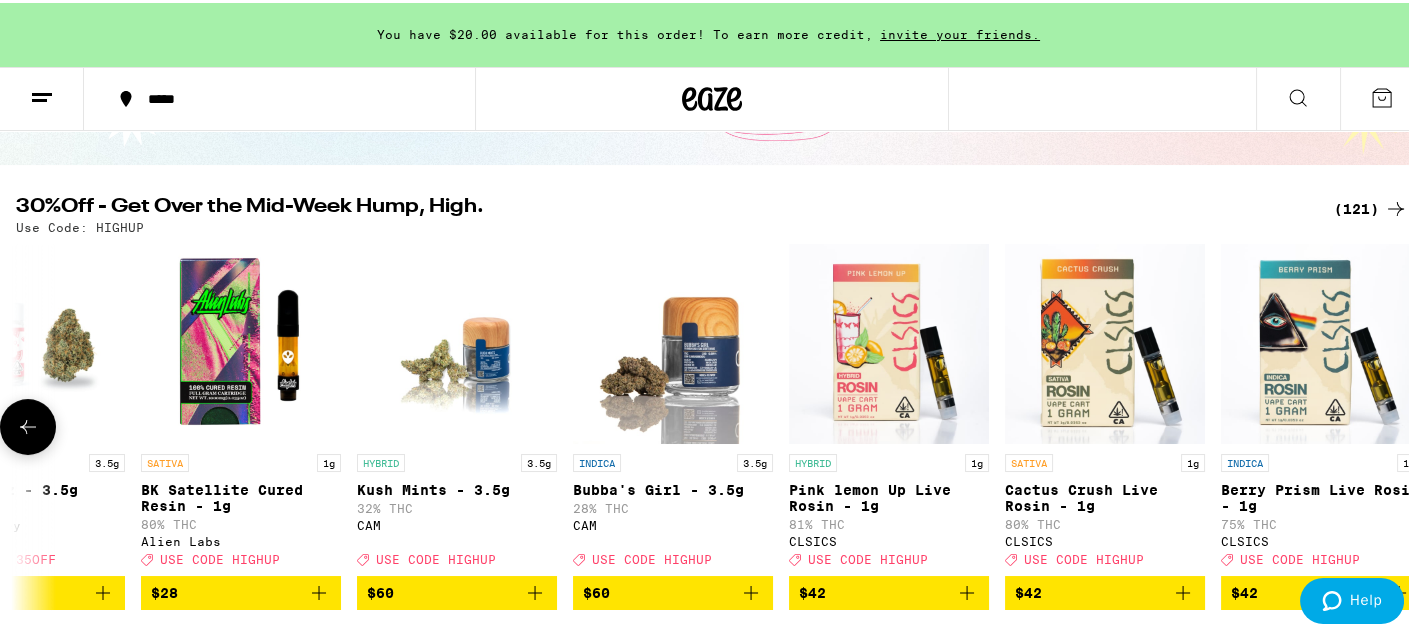 scroll, scrollTop: 0, scrollLeft: 24758, axis: horizontal 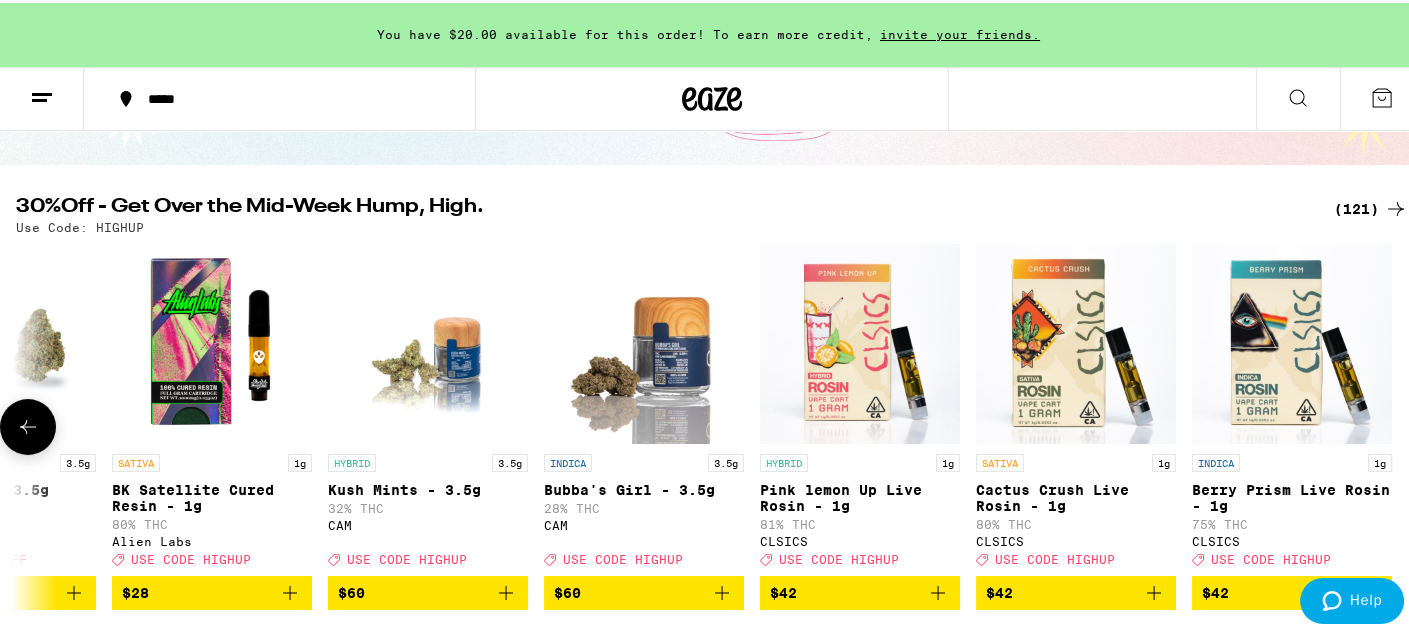 click at bounding box center (1396, 424) 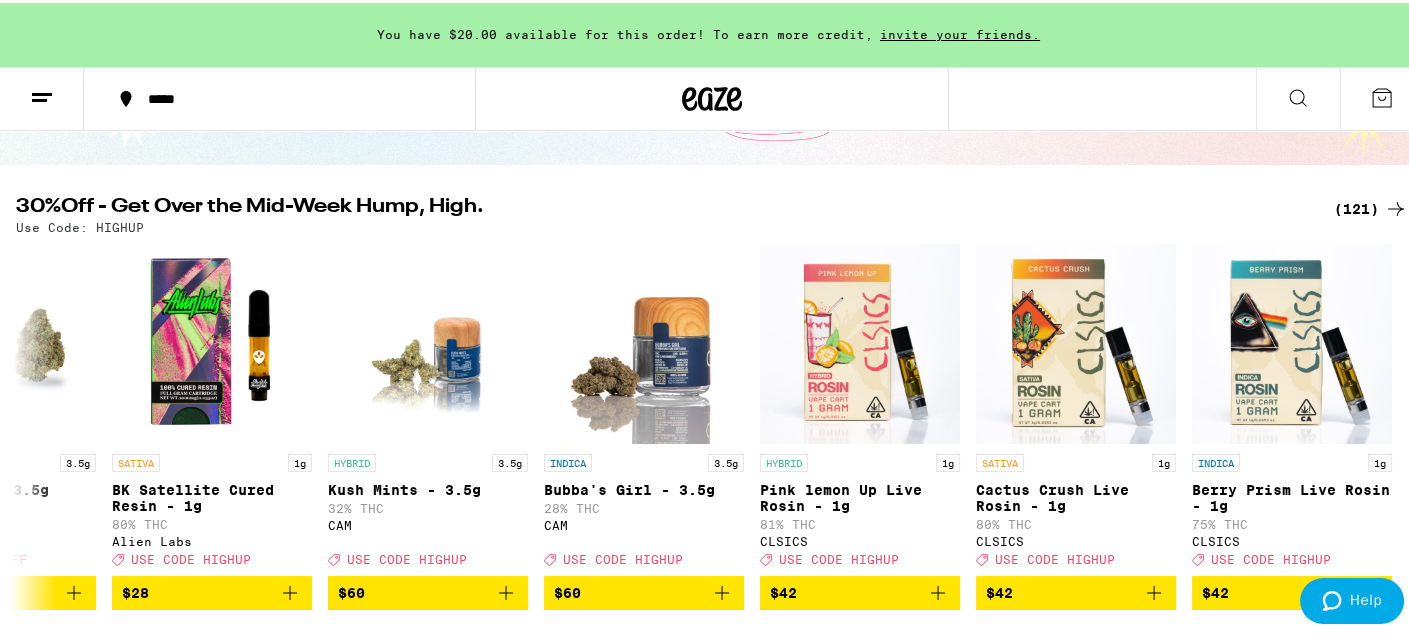 click 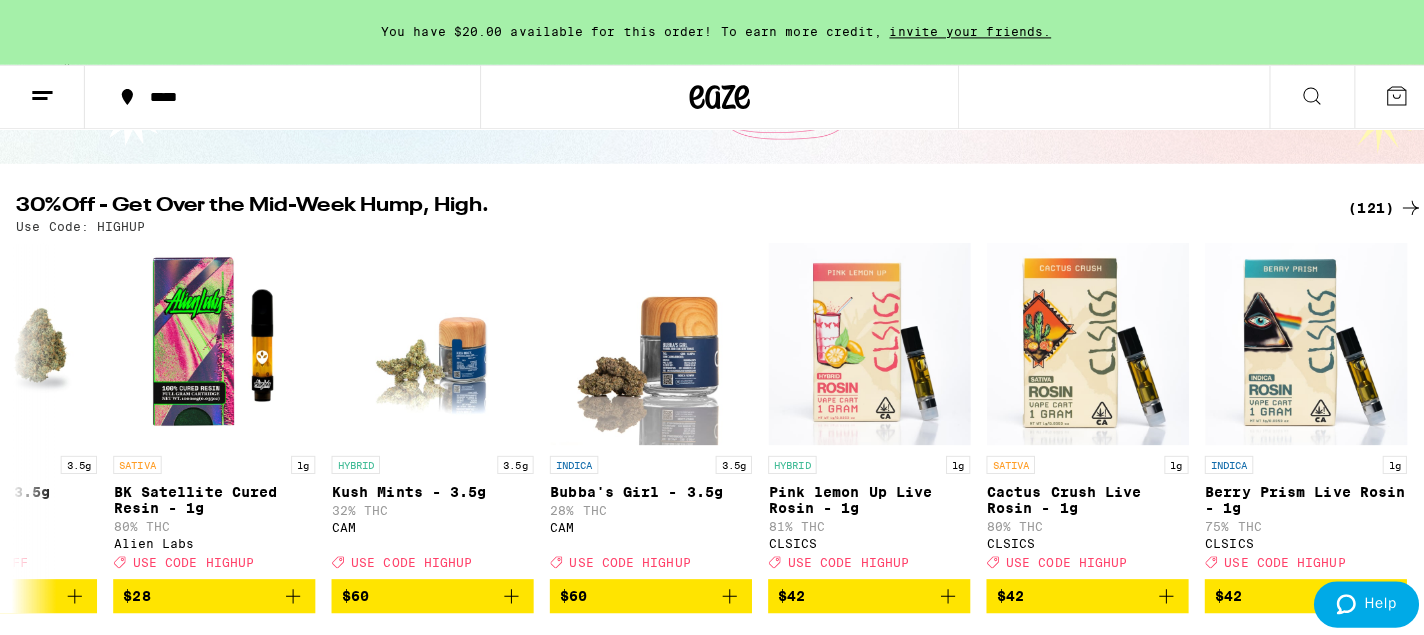 scroll, scrollTop: 0, scrollLeft: 0, axis: both 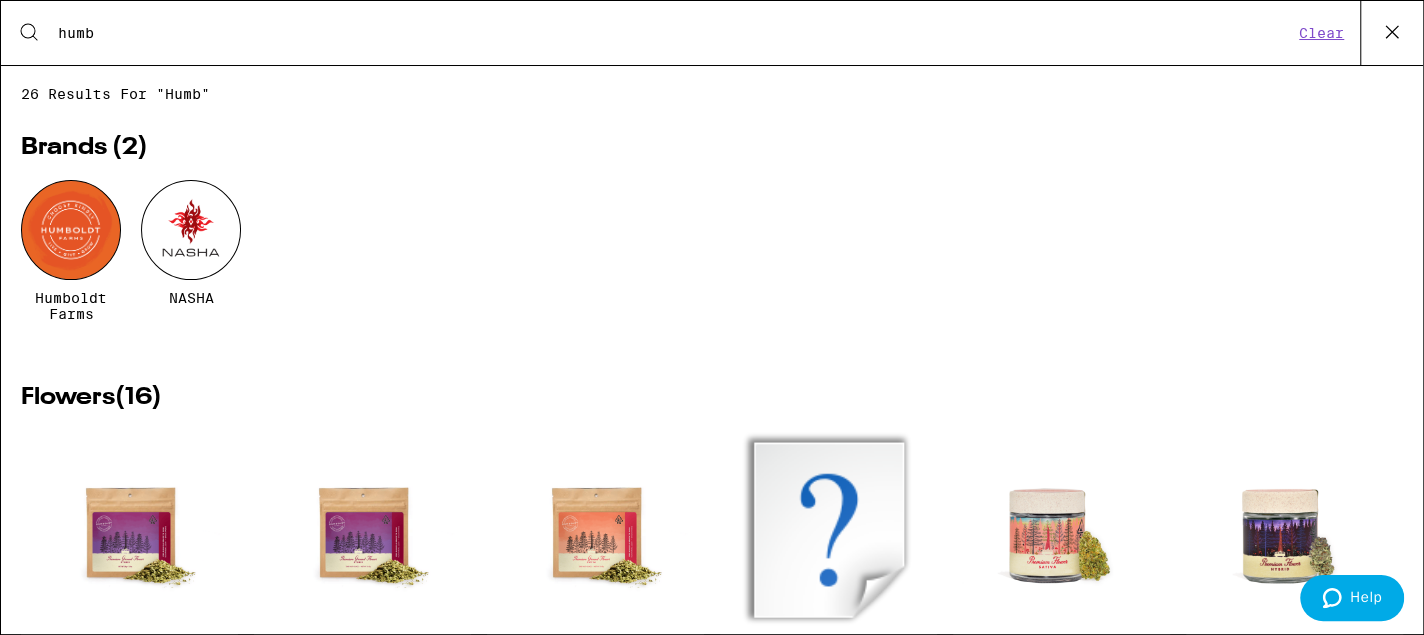 type on "humb" 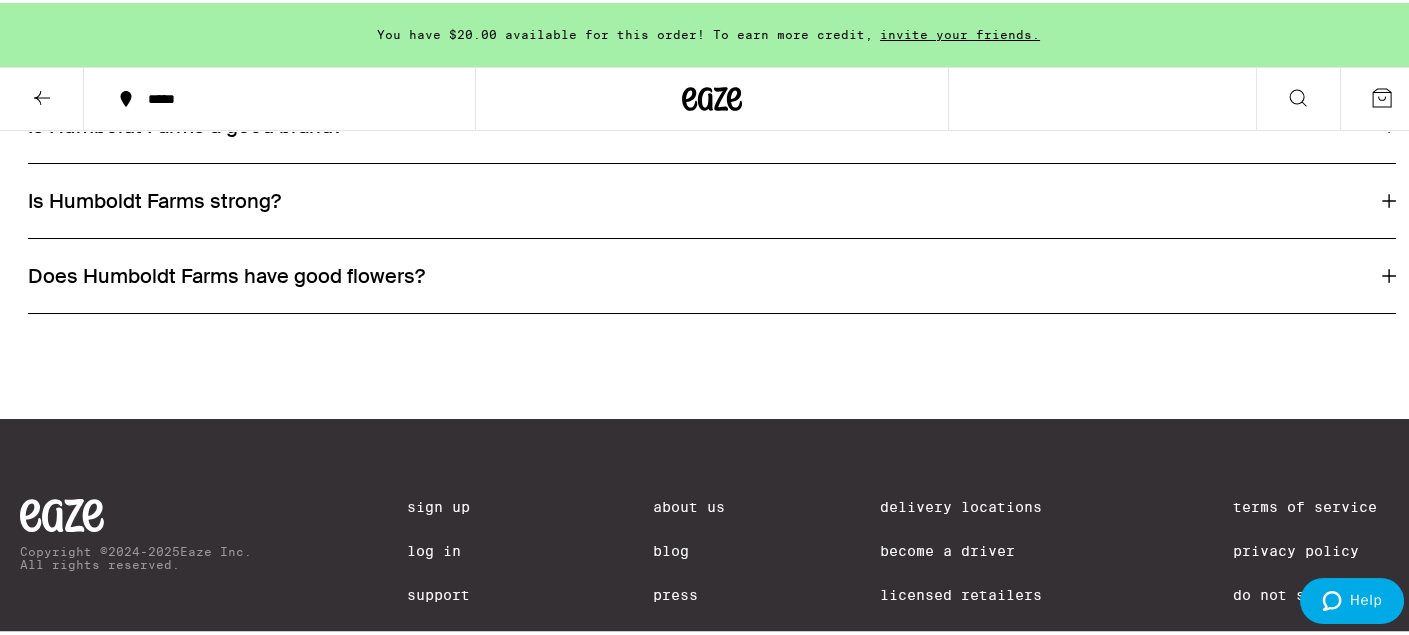 scroll, scrollTop: 2320, scrollLeft: 0, axis: vertical 